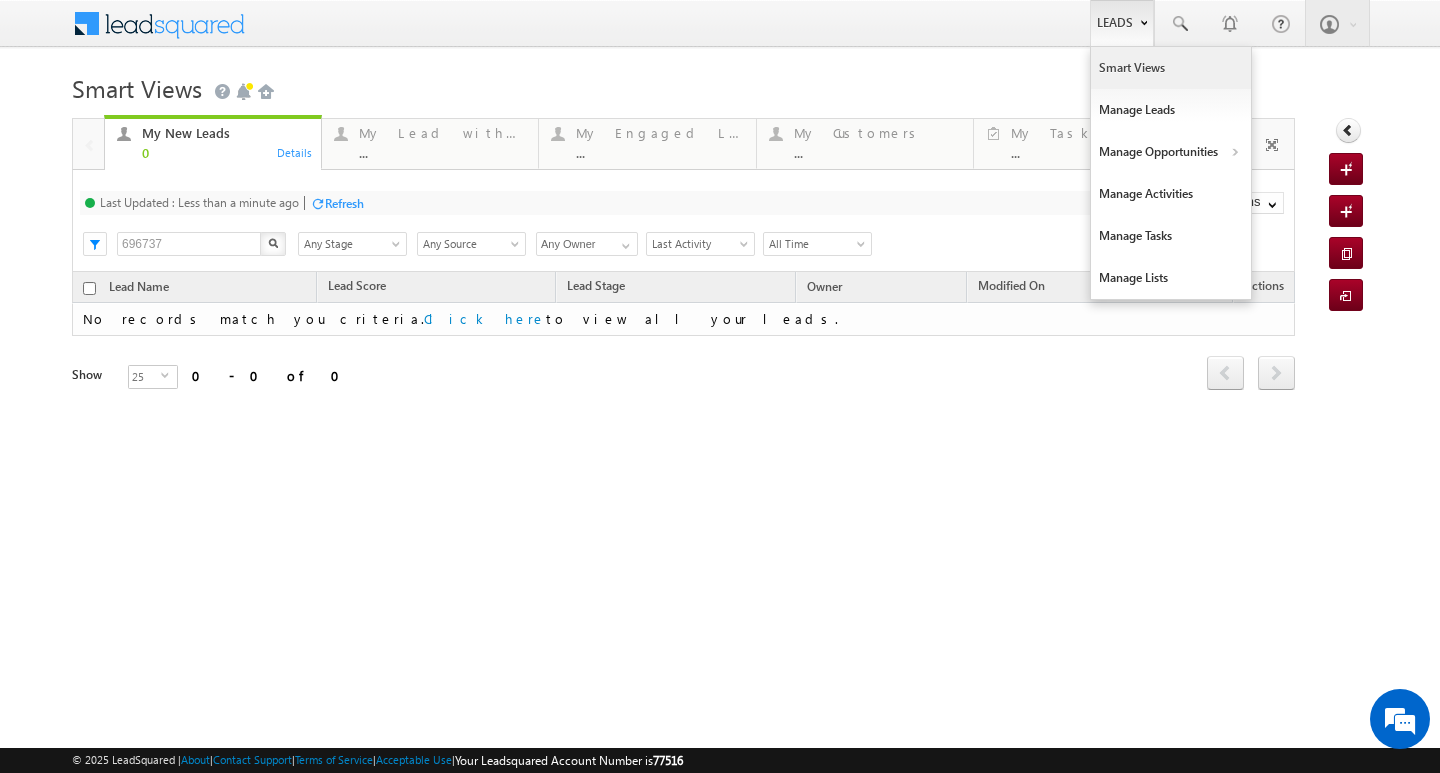 scroll, scrollTop: 0, scrollLeft: 0, axis: both 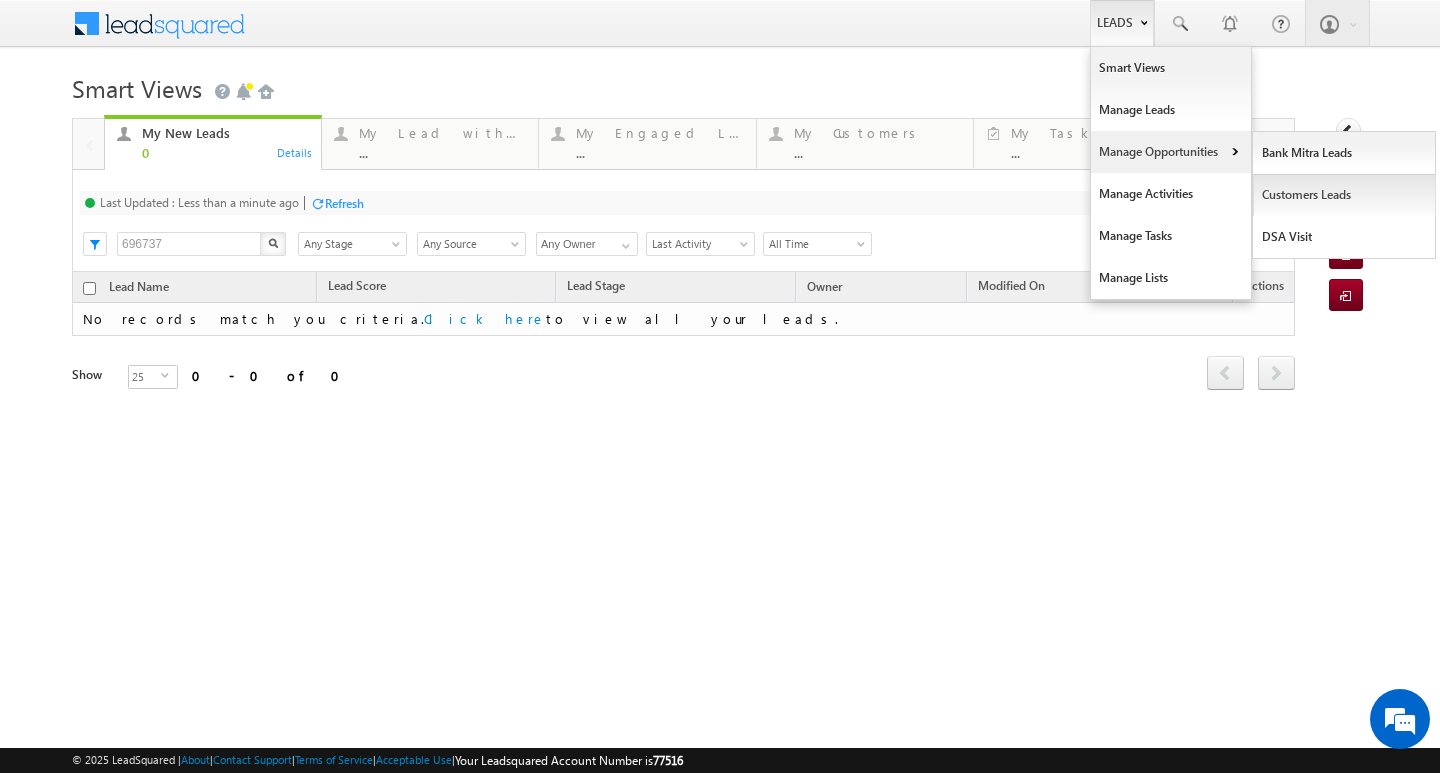 click on "Customers Leads" at bounding box center (1344, 195) 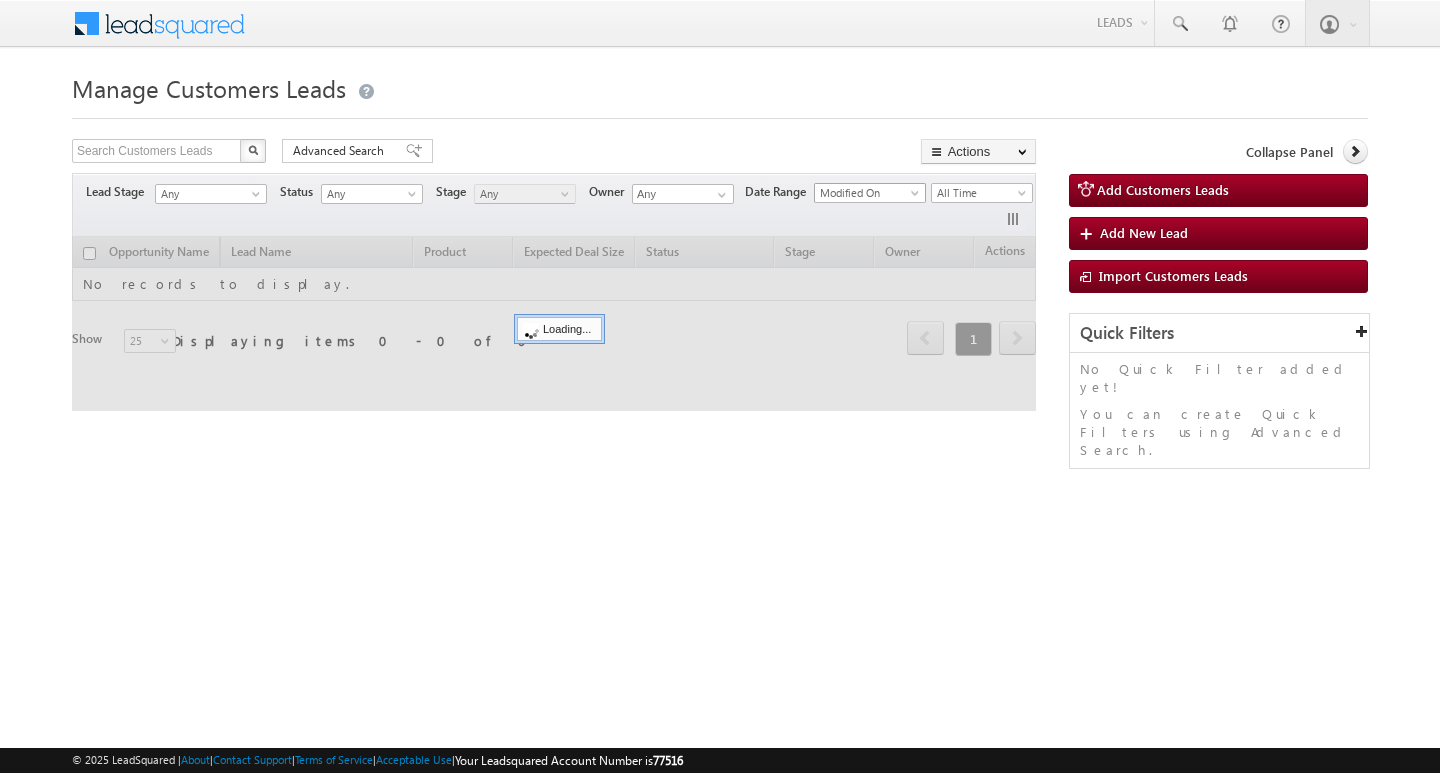 scroll, scrollTop: 0, scrollLeft: 0, axis: both 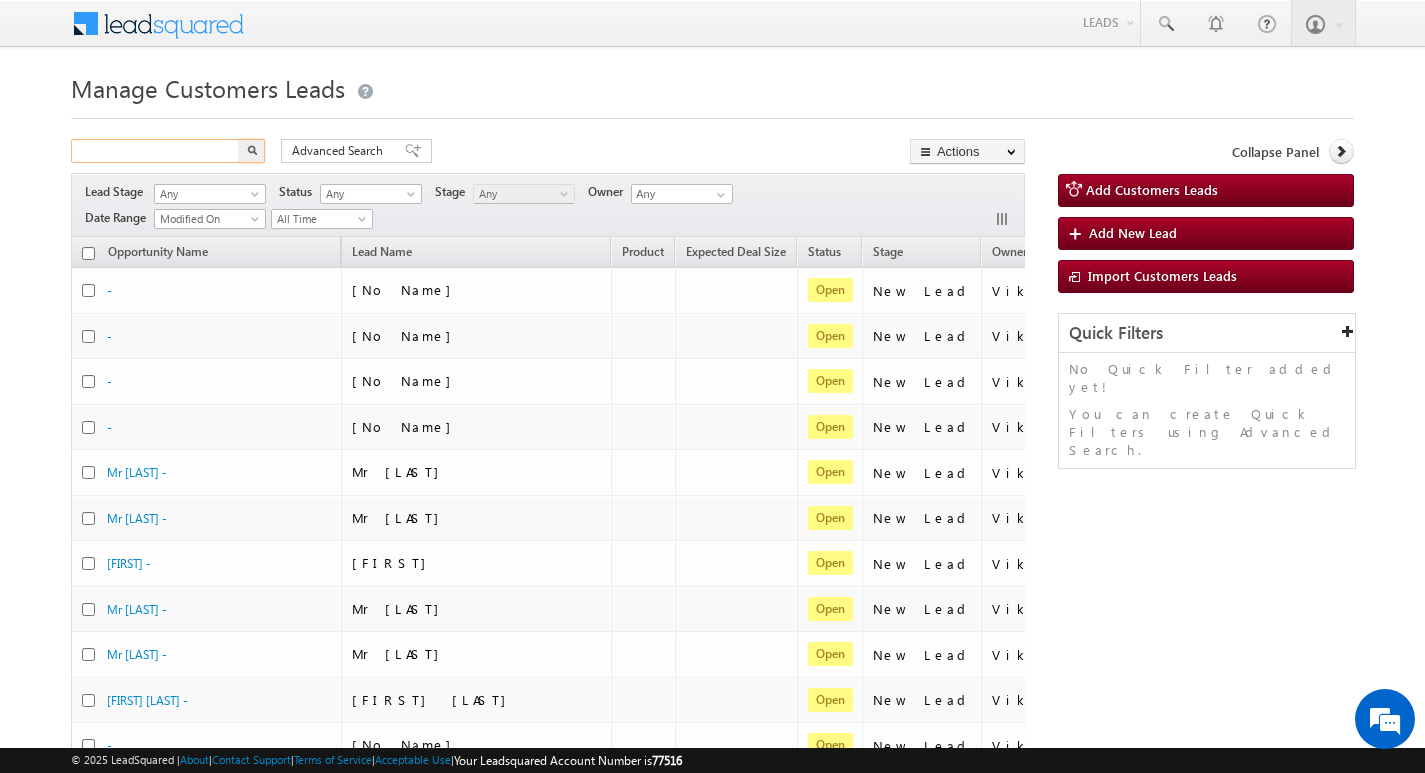 click at bounding box center [156, 151] 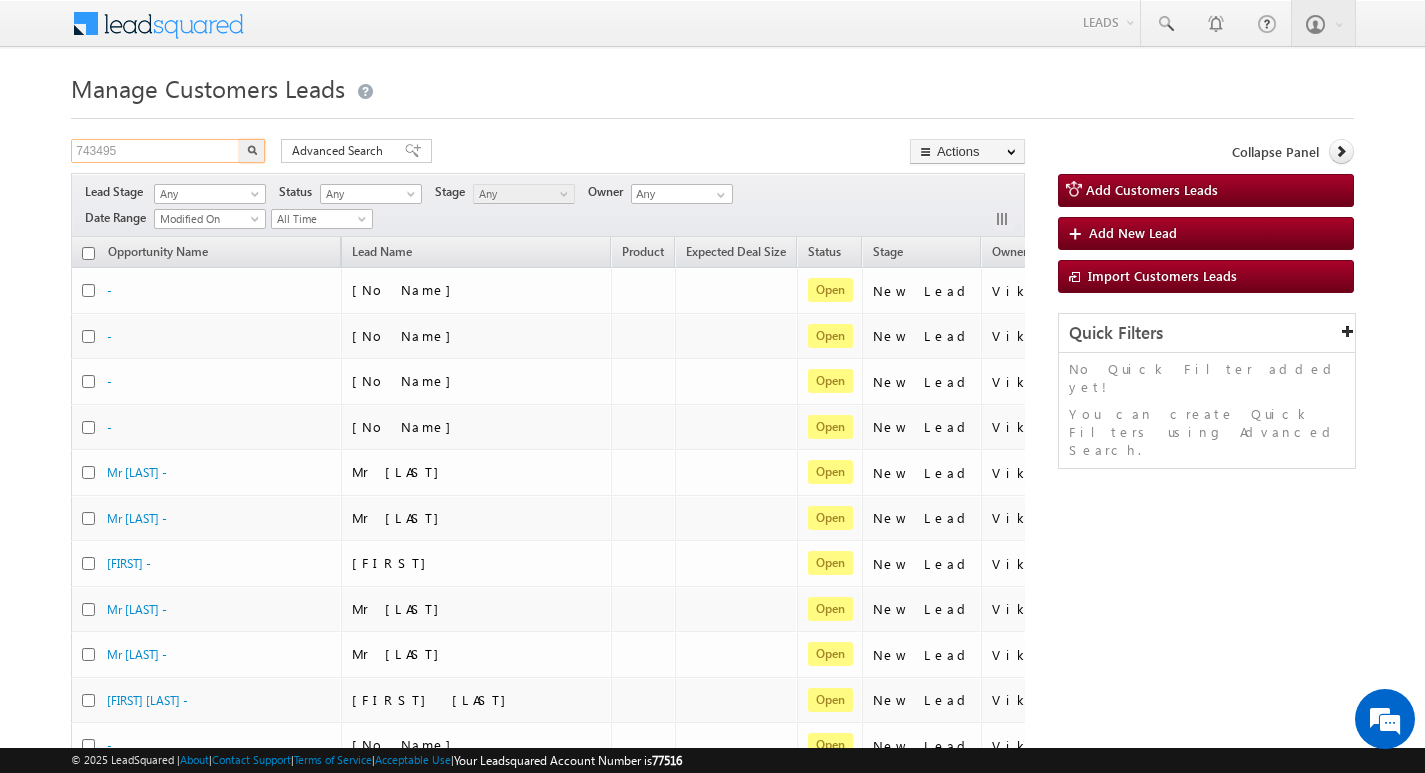 type on "743495" 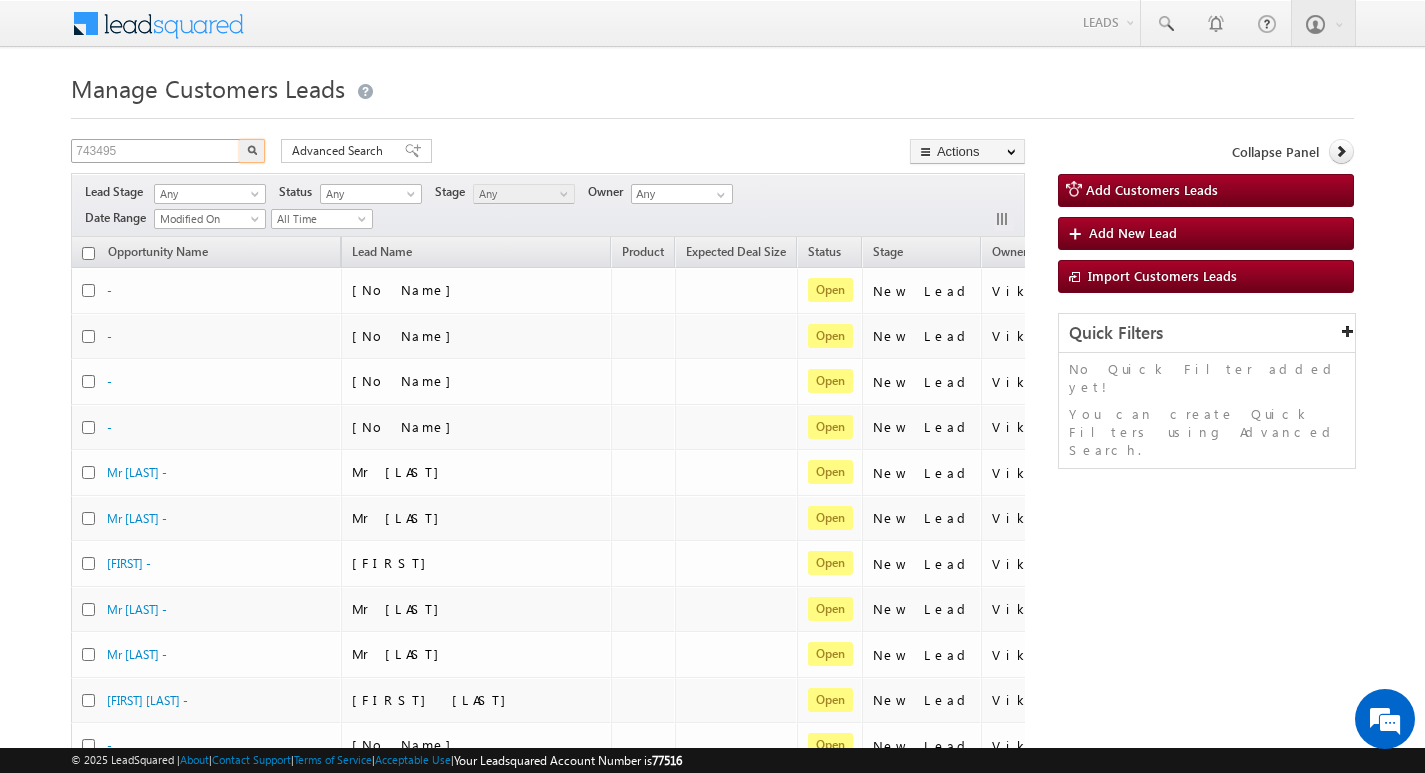 click at bounding box center (252, 151) 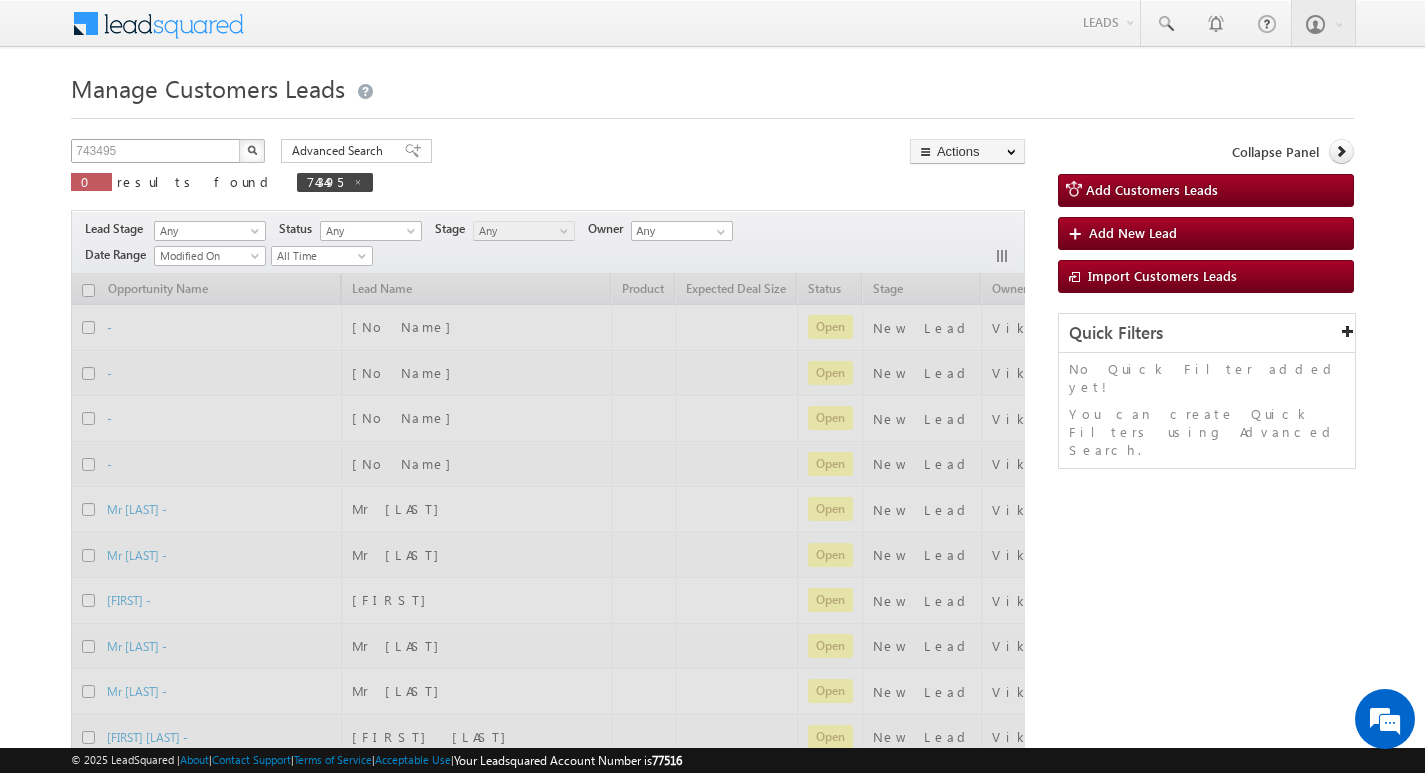 type 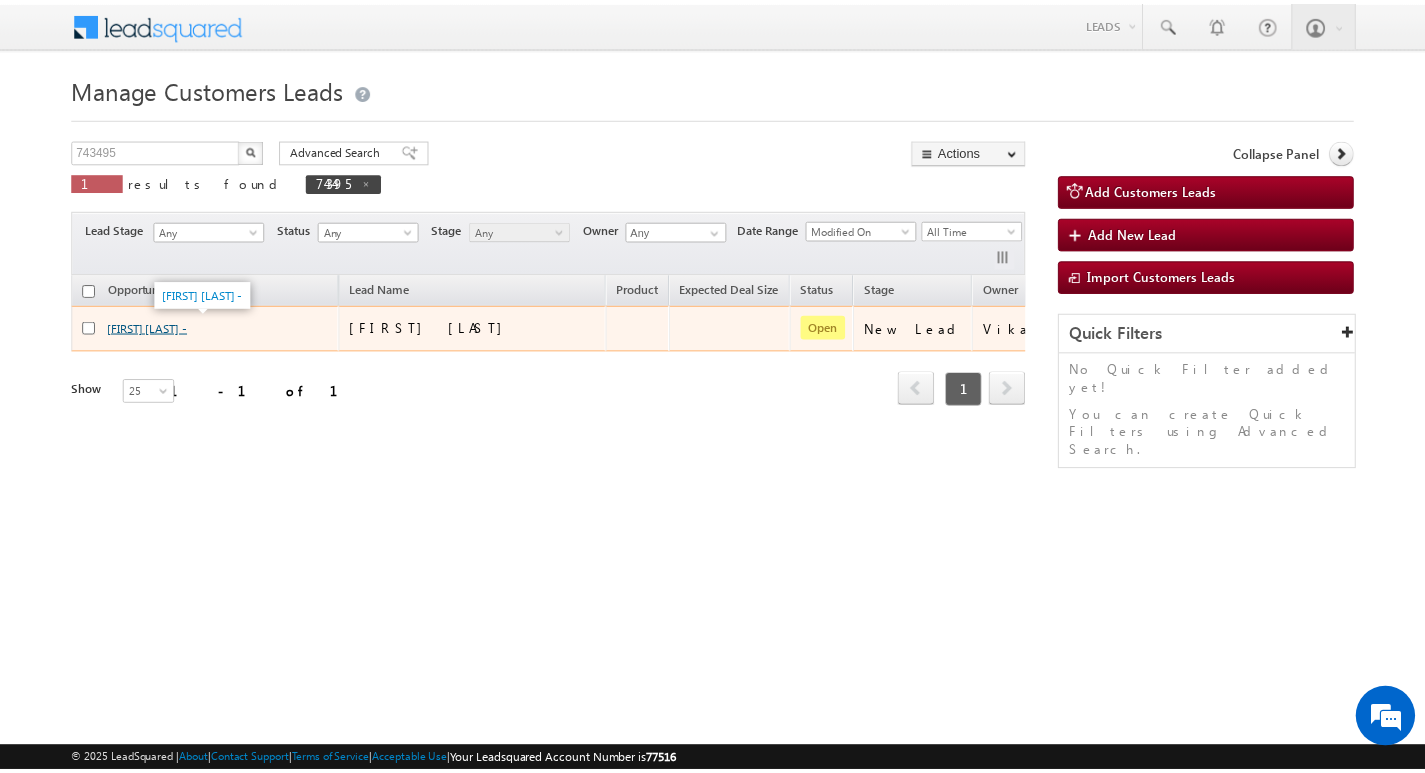 scroll, scrollTop: 0, scrollLeft: 0, axis: both 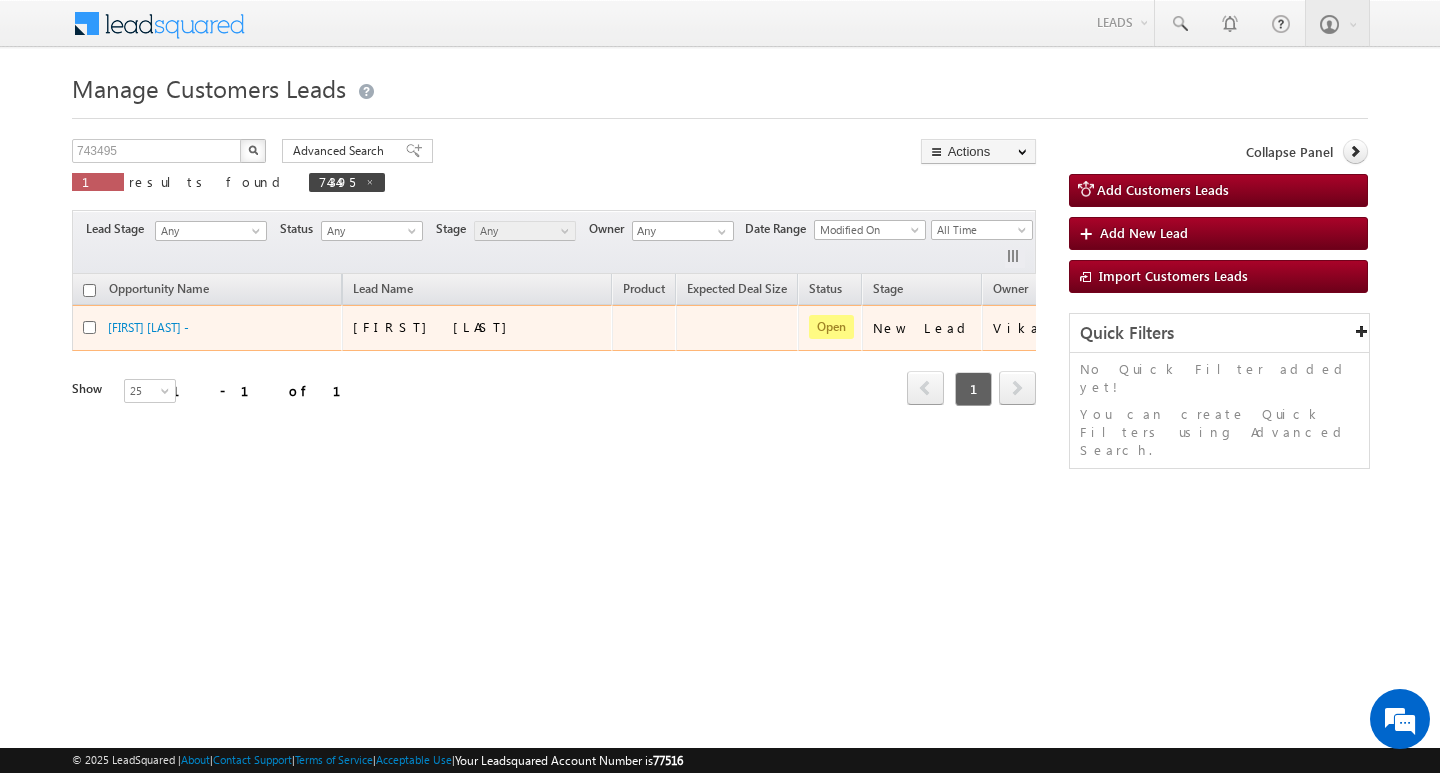 click on "[FIRST] [LAST]  -" at bounding box center (208, 332) 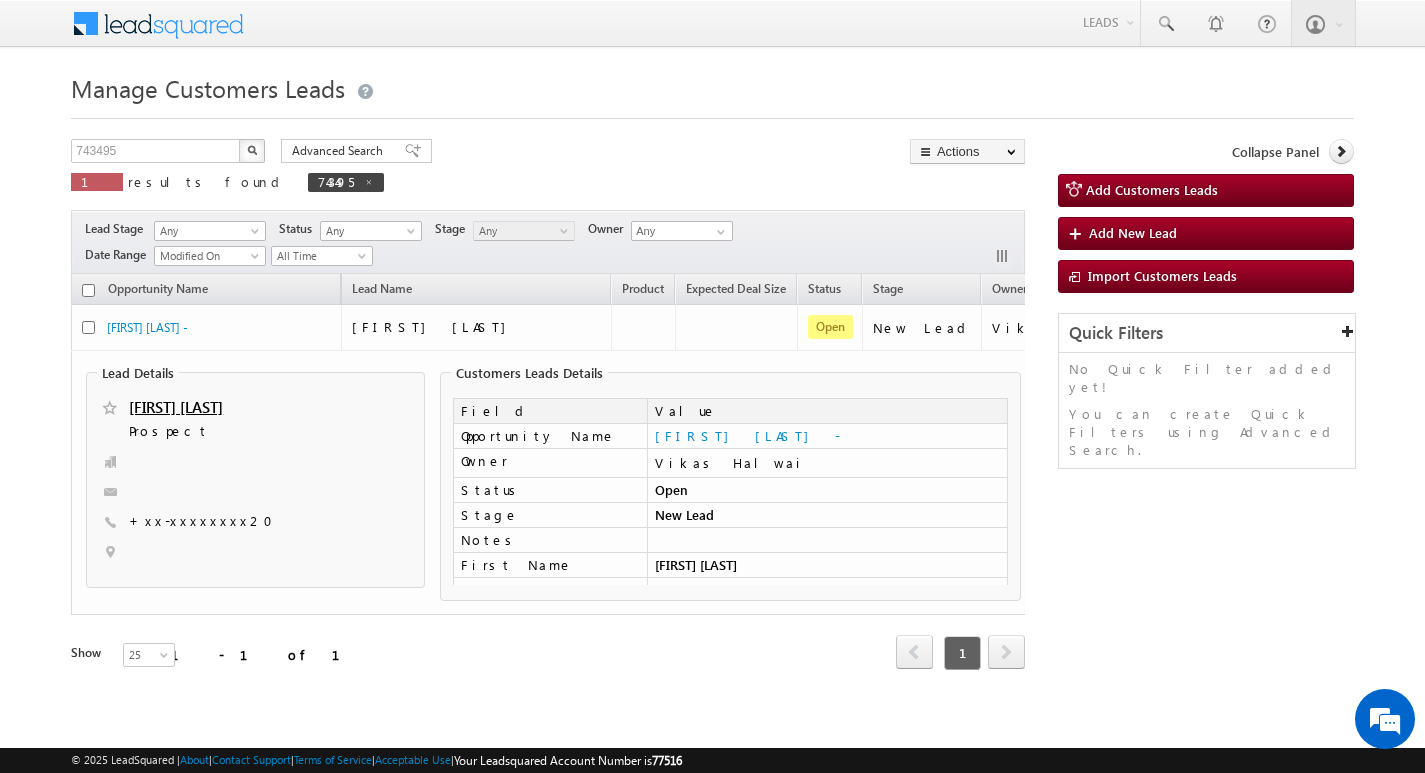 scroll, scrollTop: 0, scrollLeft: 91, axis: horizontal 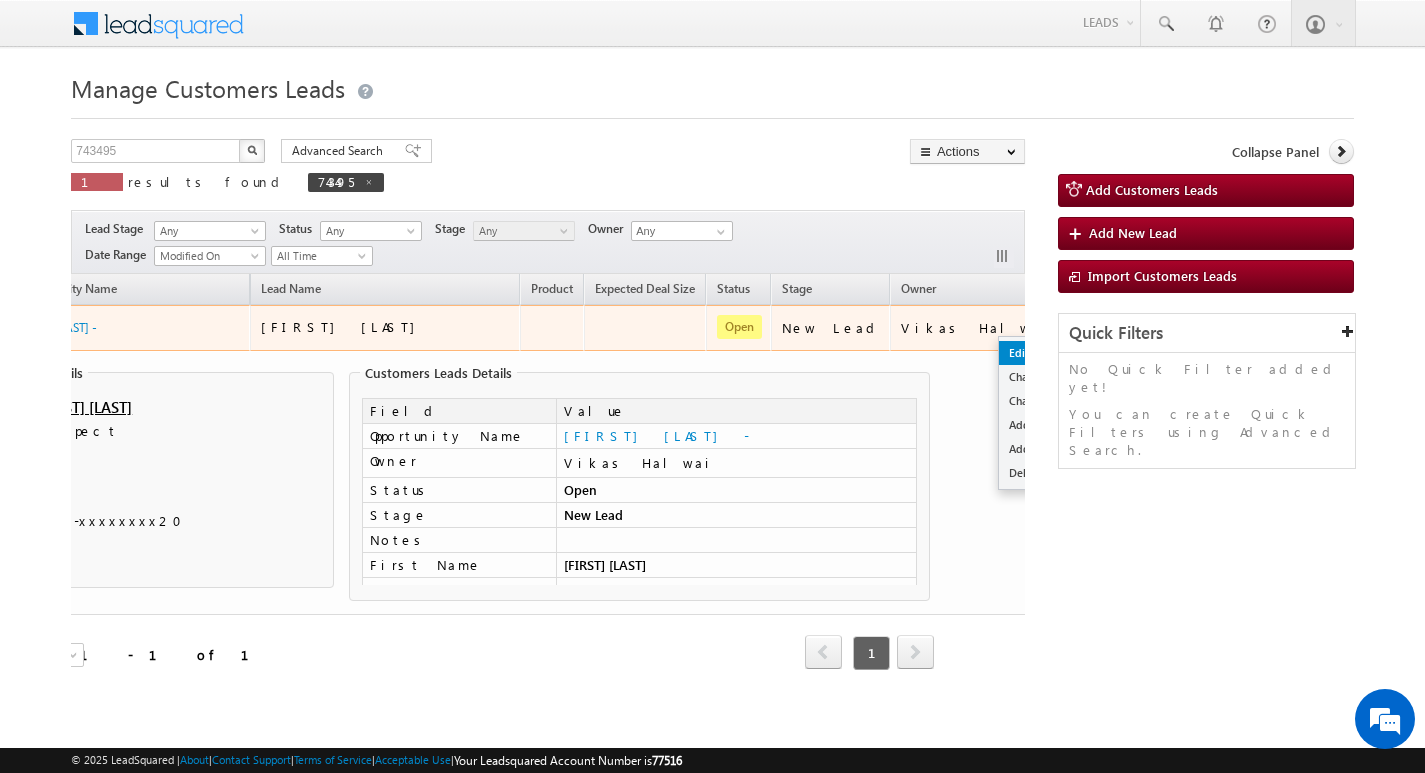 click on "Edit" at bounding box center [1049, 353] 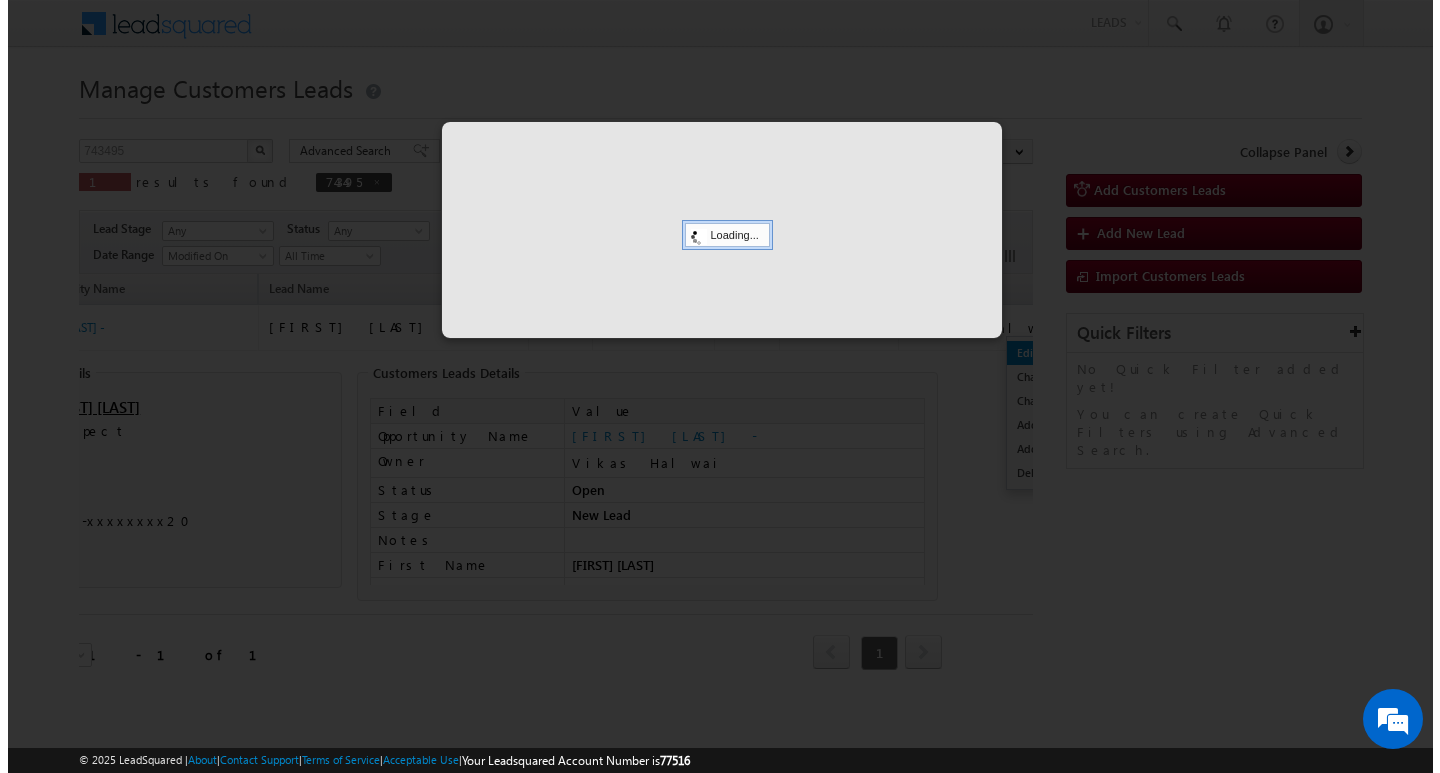 scroll, scrollTop: 0, scrollLeft: 81, axis: horizontal 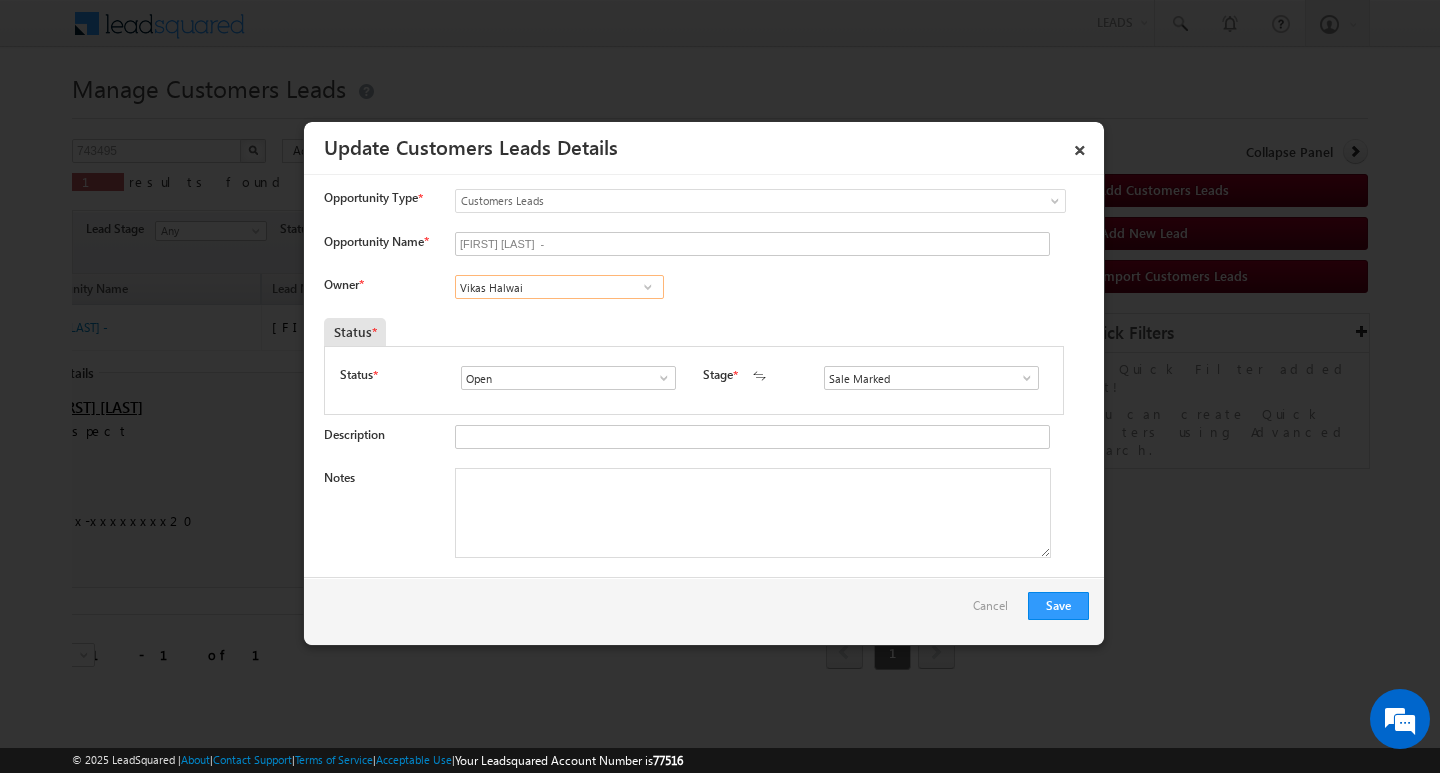 click on "Vikas Halwai" at bounding box center (559, 287) 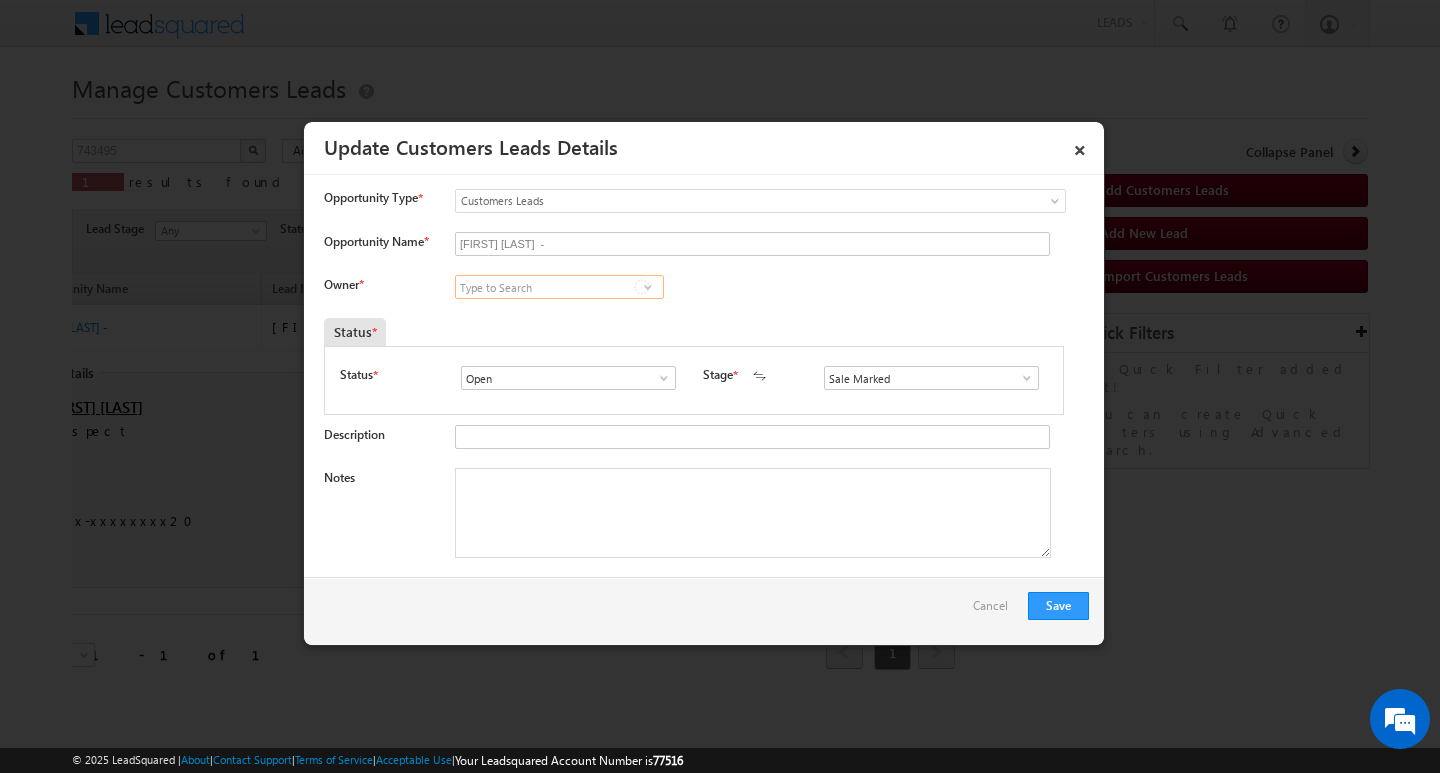 type on "V" 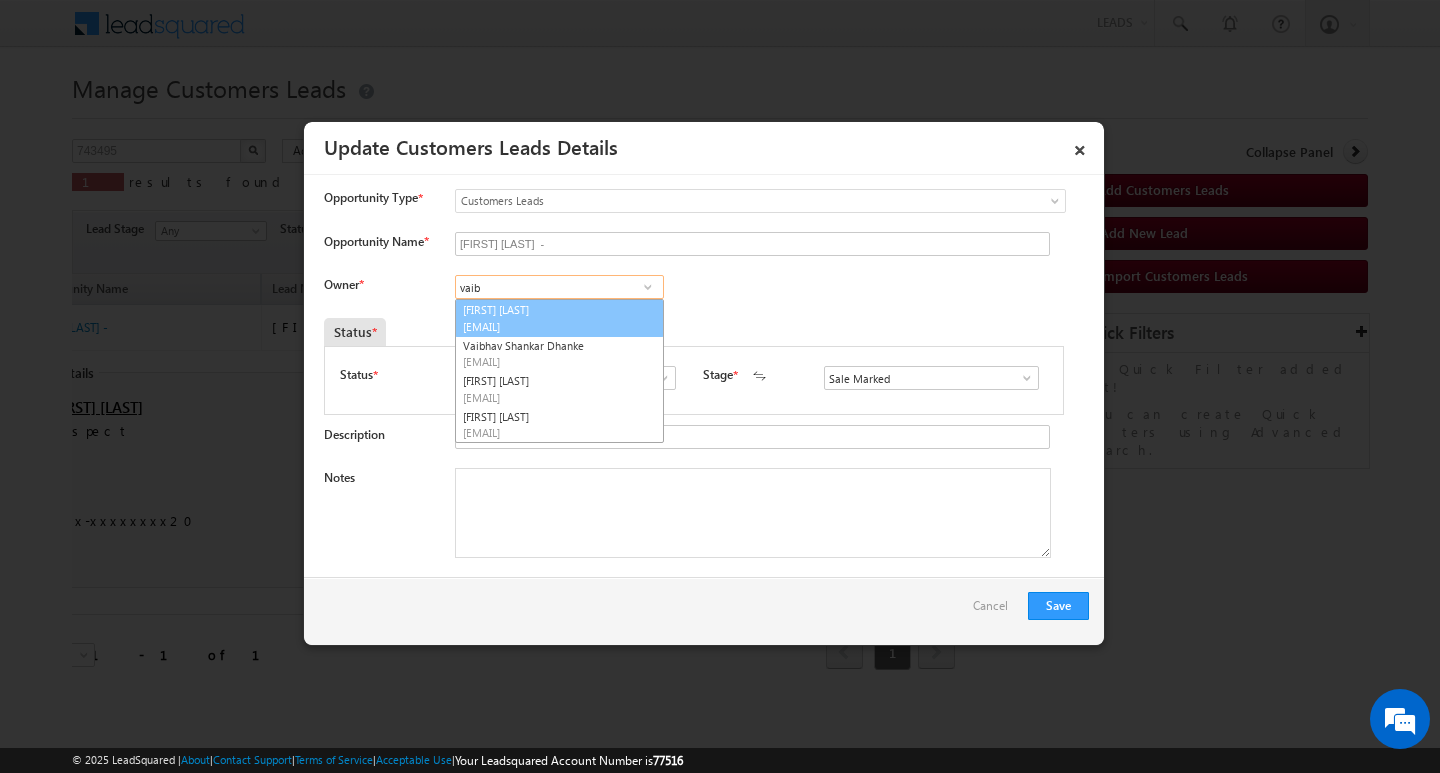 click on "[EMAIL]" at bounding box center (553, 326) 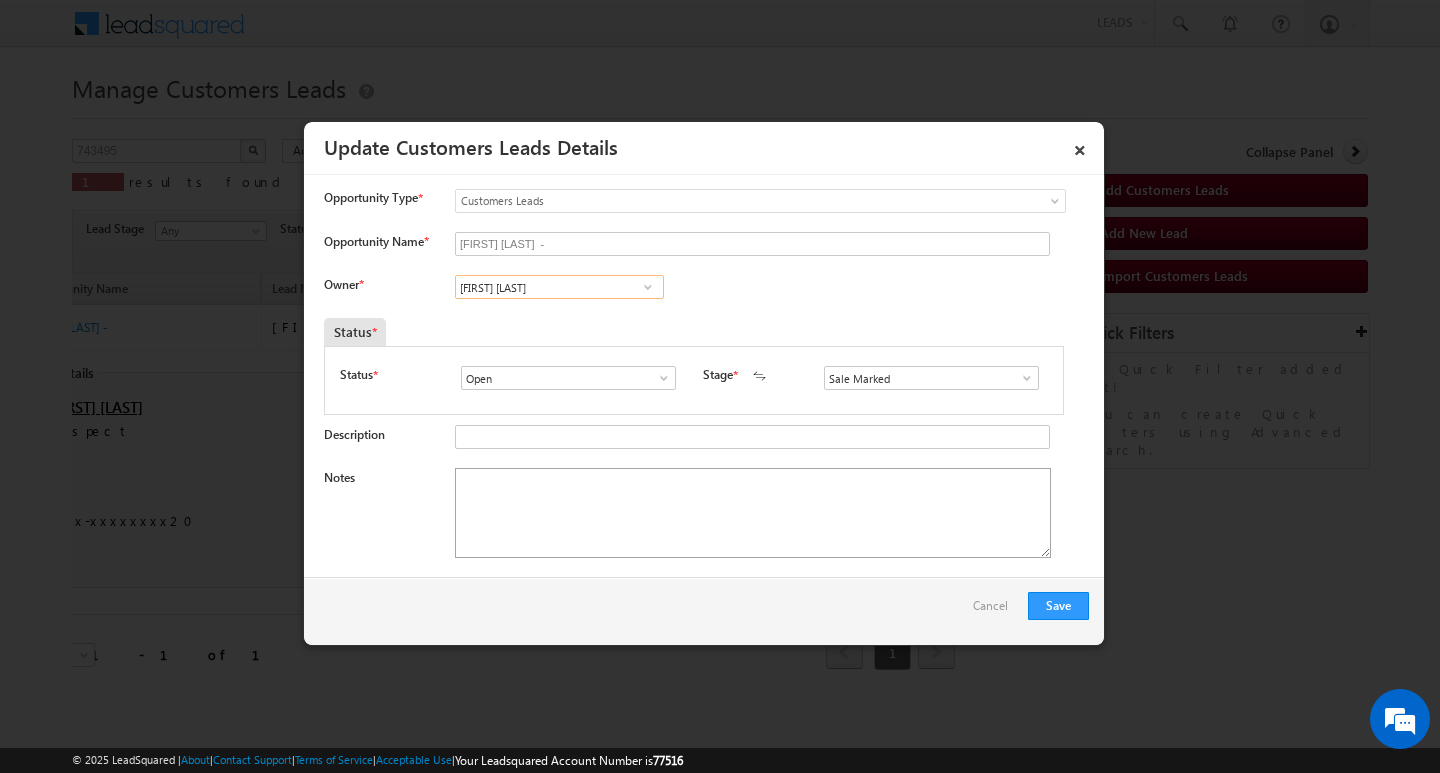 type on "[FIRST] [LAST]" 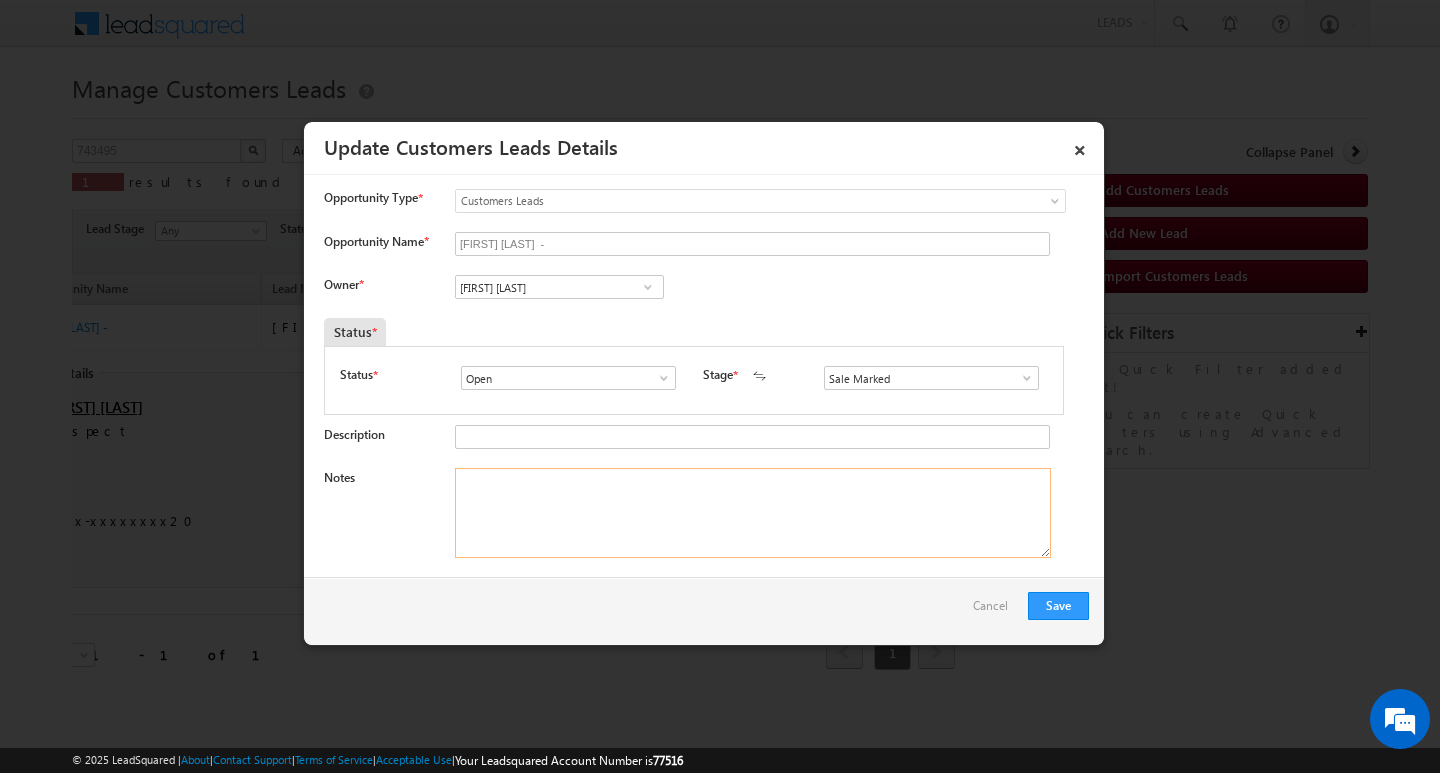 click on "Notes" at bounding box center (753, 513) 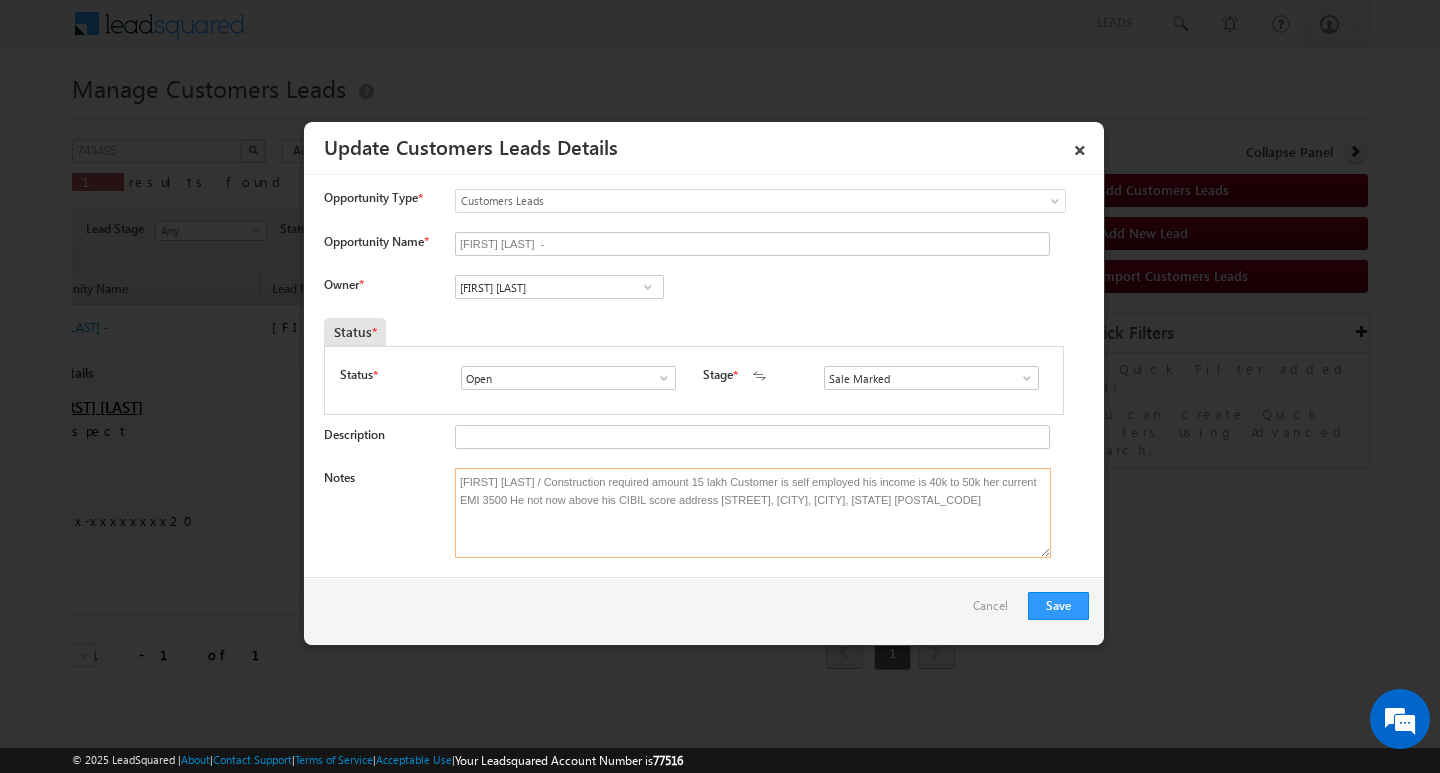 click on "[FIRST] [LAST] / Construction required amount 15 lakh Customer is self employed his income is 40k to 50k her current EMI 3500 He not now above his CIBIL score address [STREET], [CITY], [CITY], [STATE] [POSTAL_CODE]" at bounding box center (753, 513) 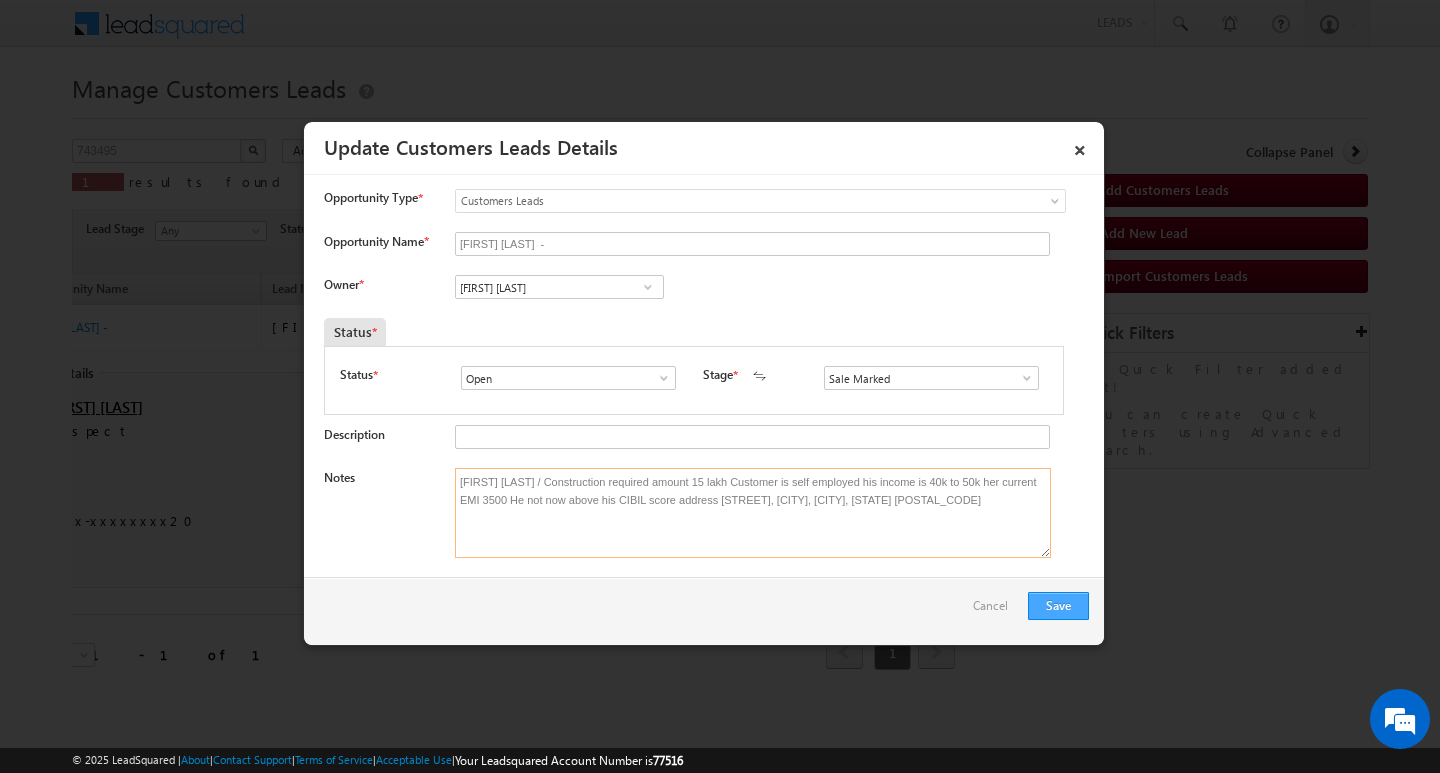 type on "[FIRST] [LAST] / Construction required amount 15 lakh Customer is self employed his income is 40k to 50k her current EMI 3500 He not now above his CIBIL score address [STREET], [CITY], [CITY], [STATE] [POSTAL_CODE]" 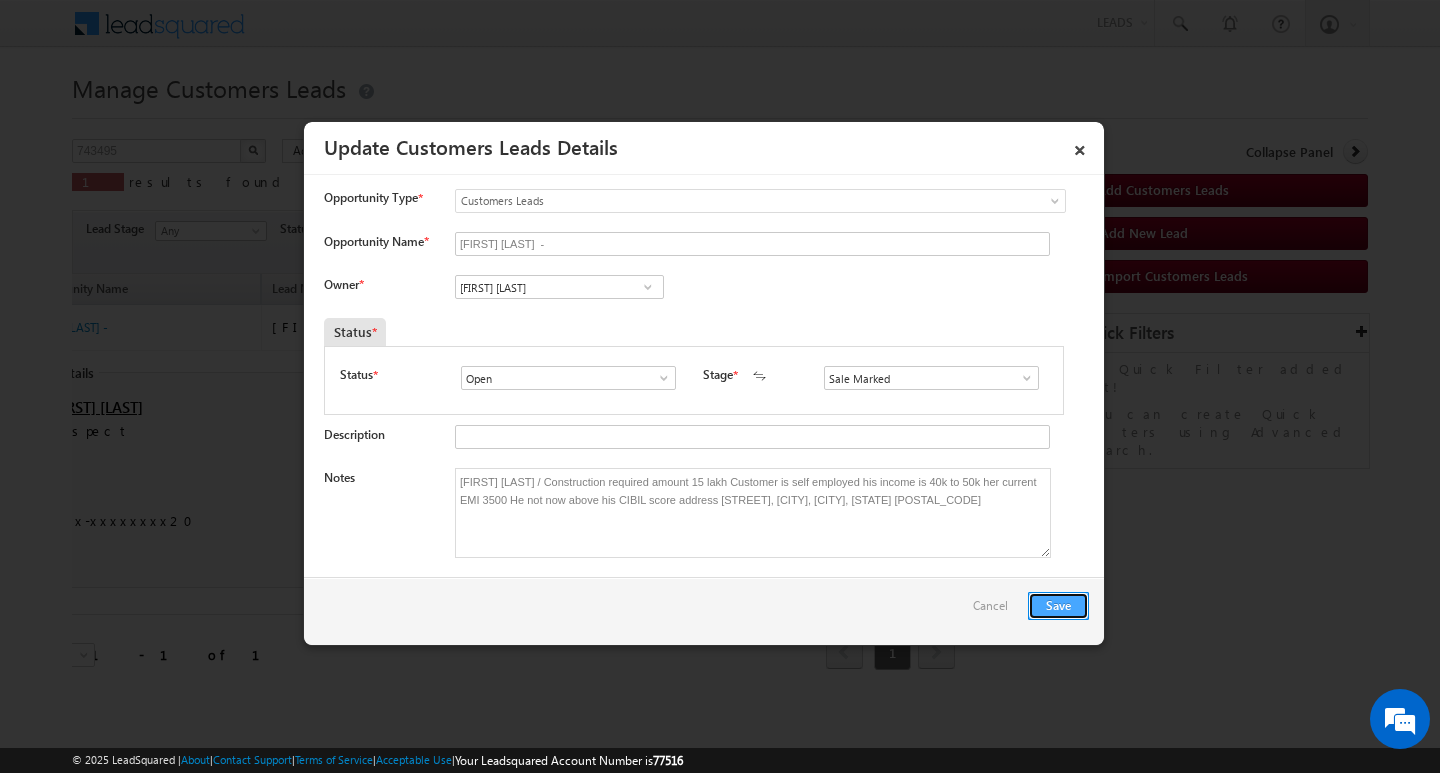 click on "Save" at bounding box center (1058, 606) 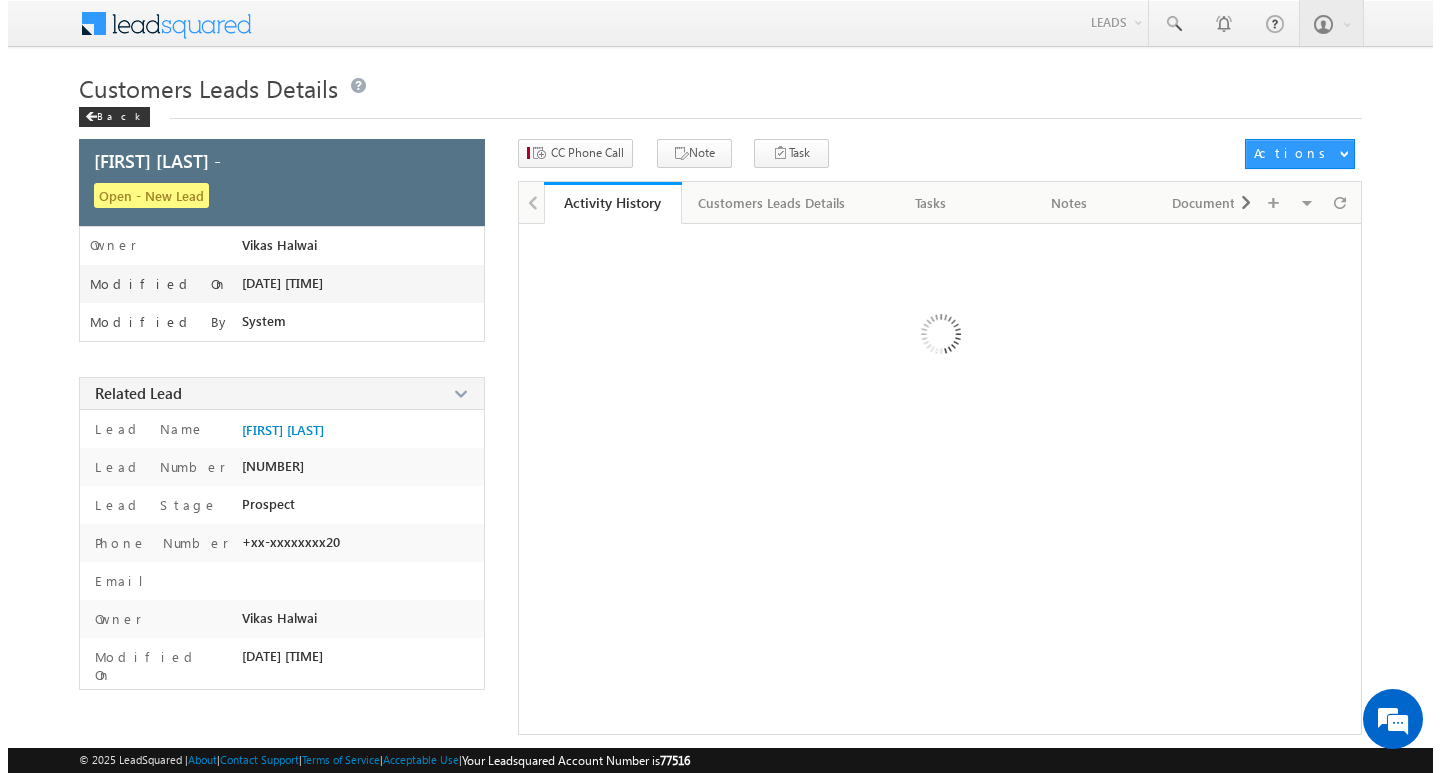 scroll, scrollTop: 0, scrollLeft: 0, axis: both 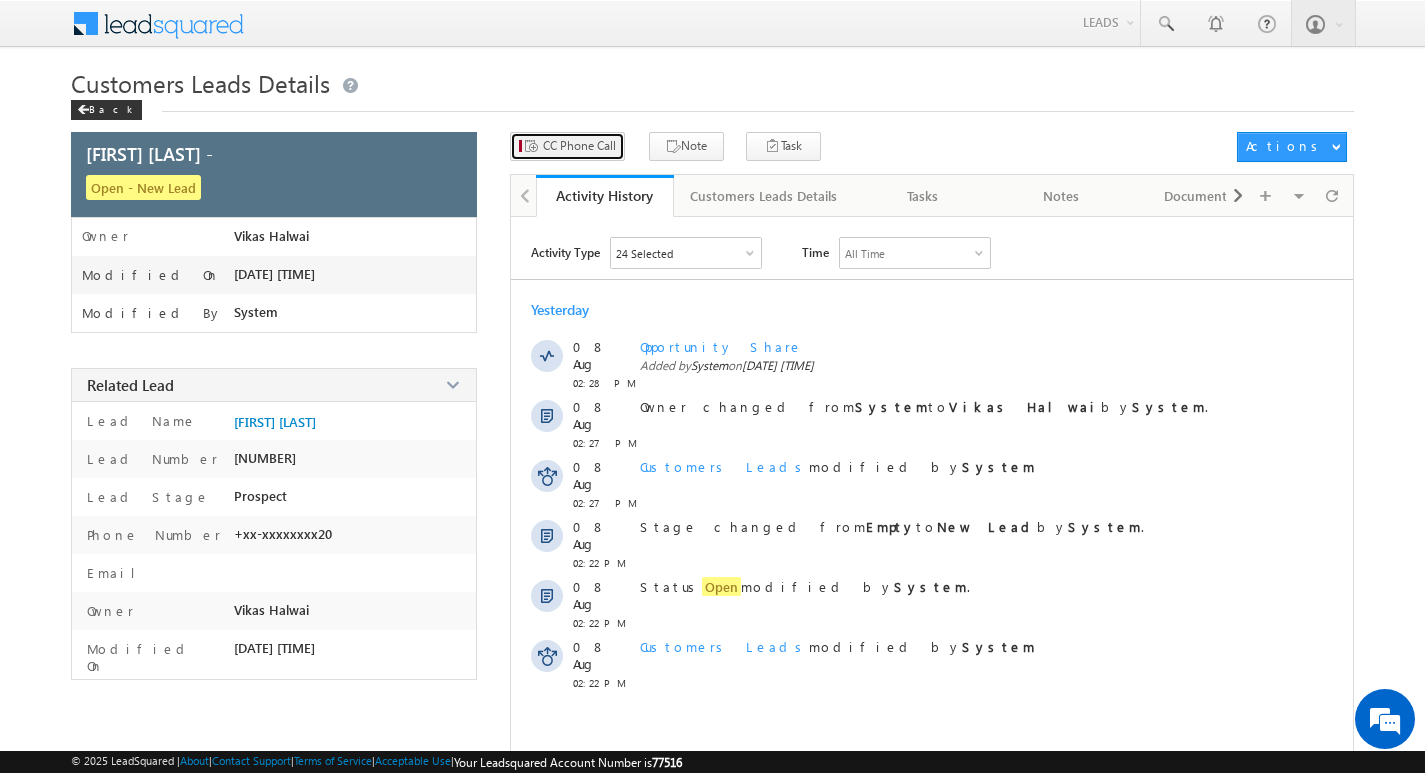 click on "CC Phone Call" at bounding box center (579, 146) 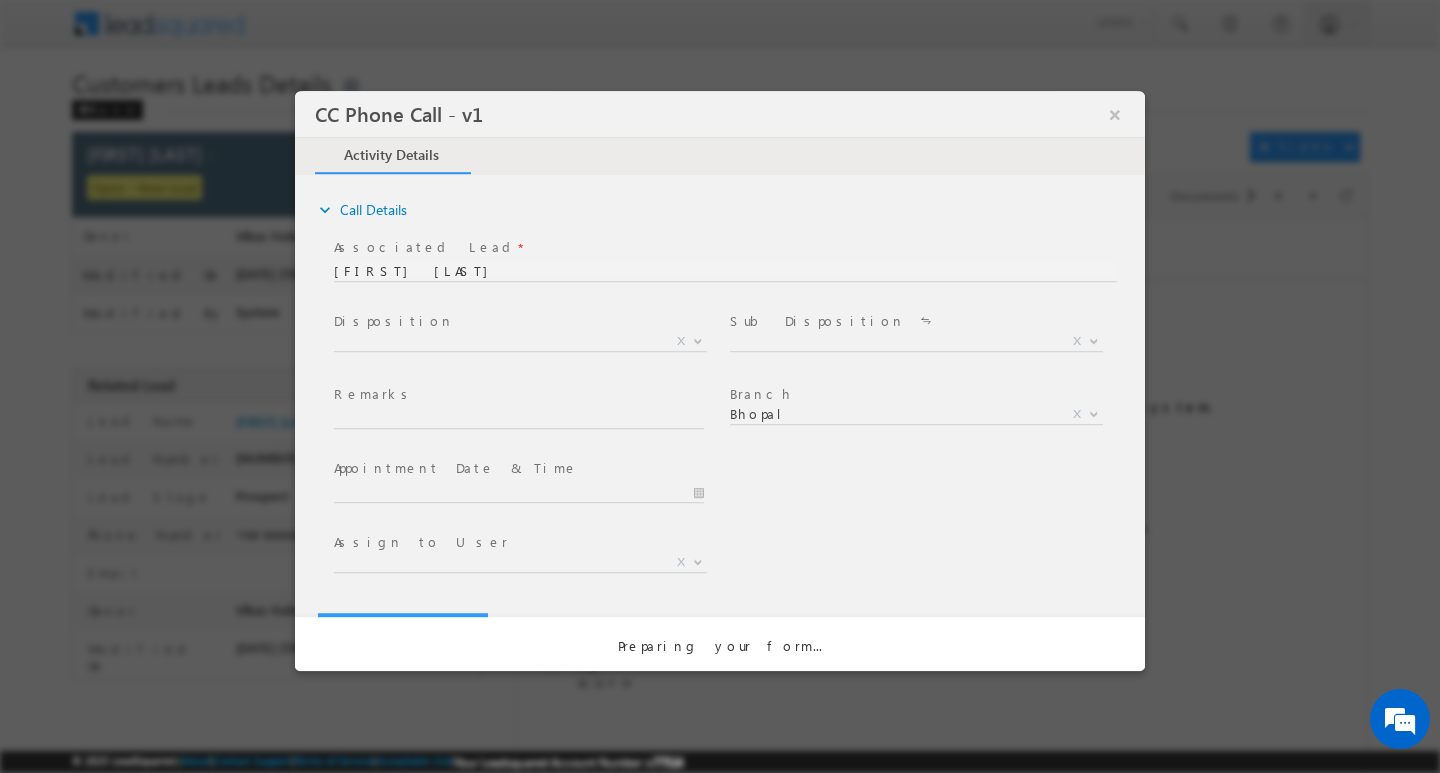 scroll, scrollTop: 0, scrollLeft: 0, axis: both 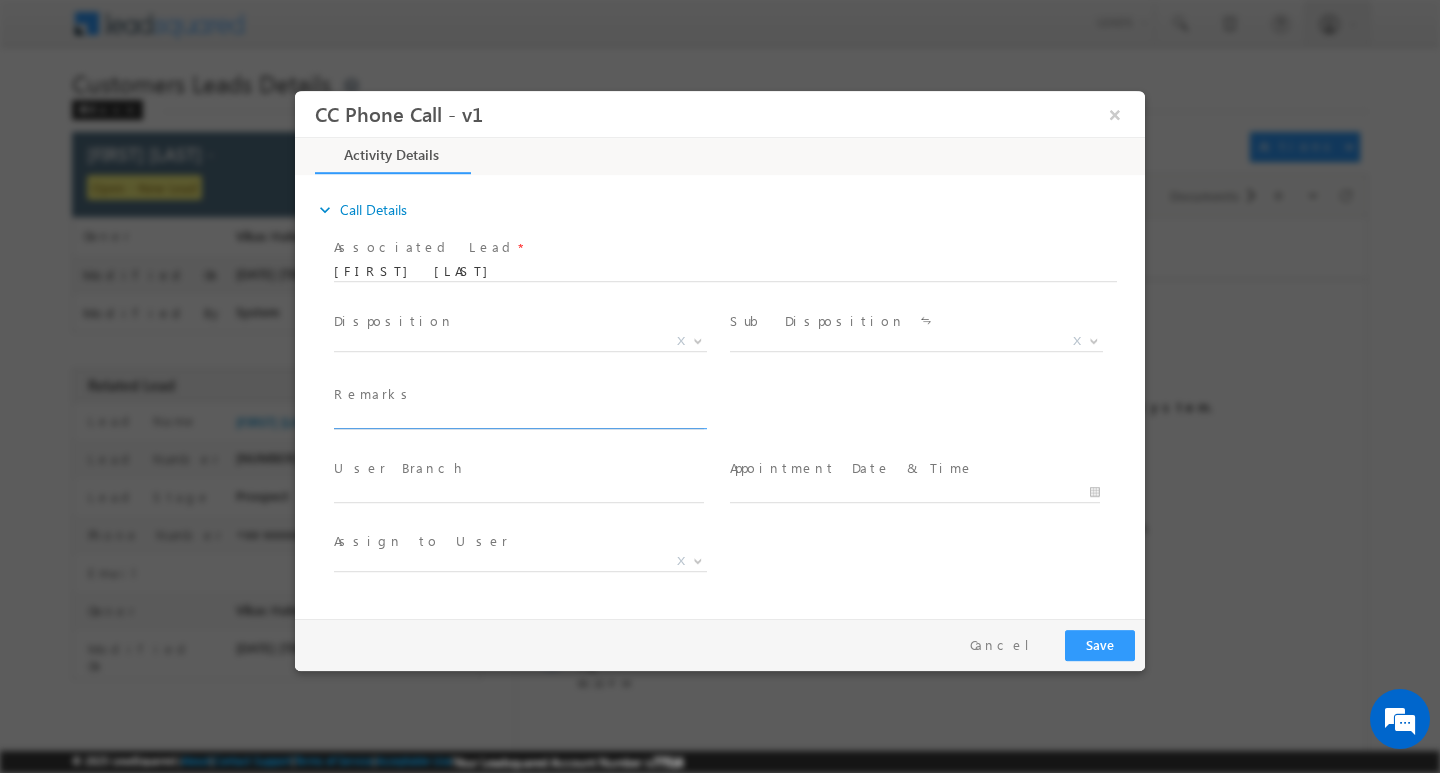 click at bounding box center (519, 418) 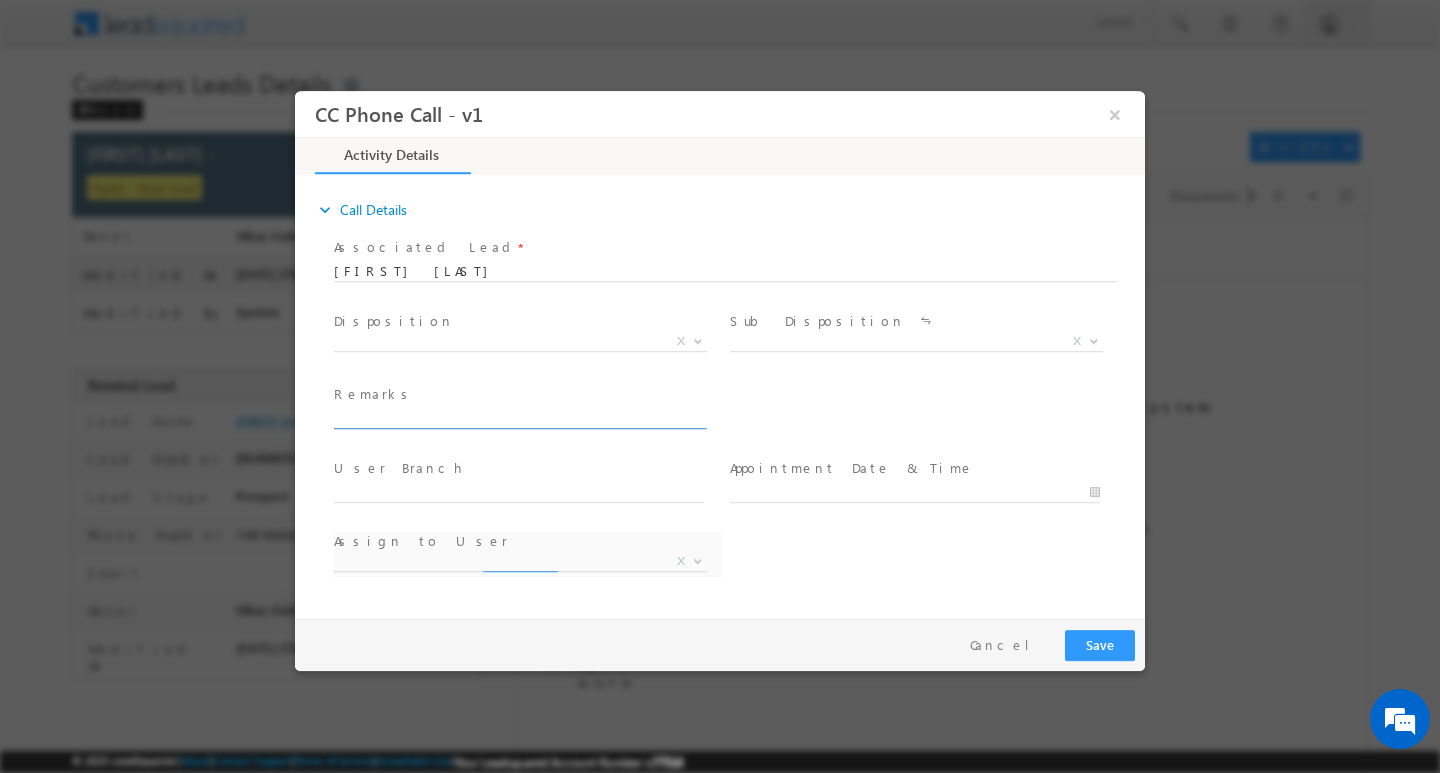 type on "743495" 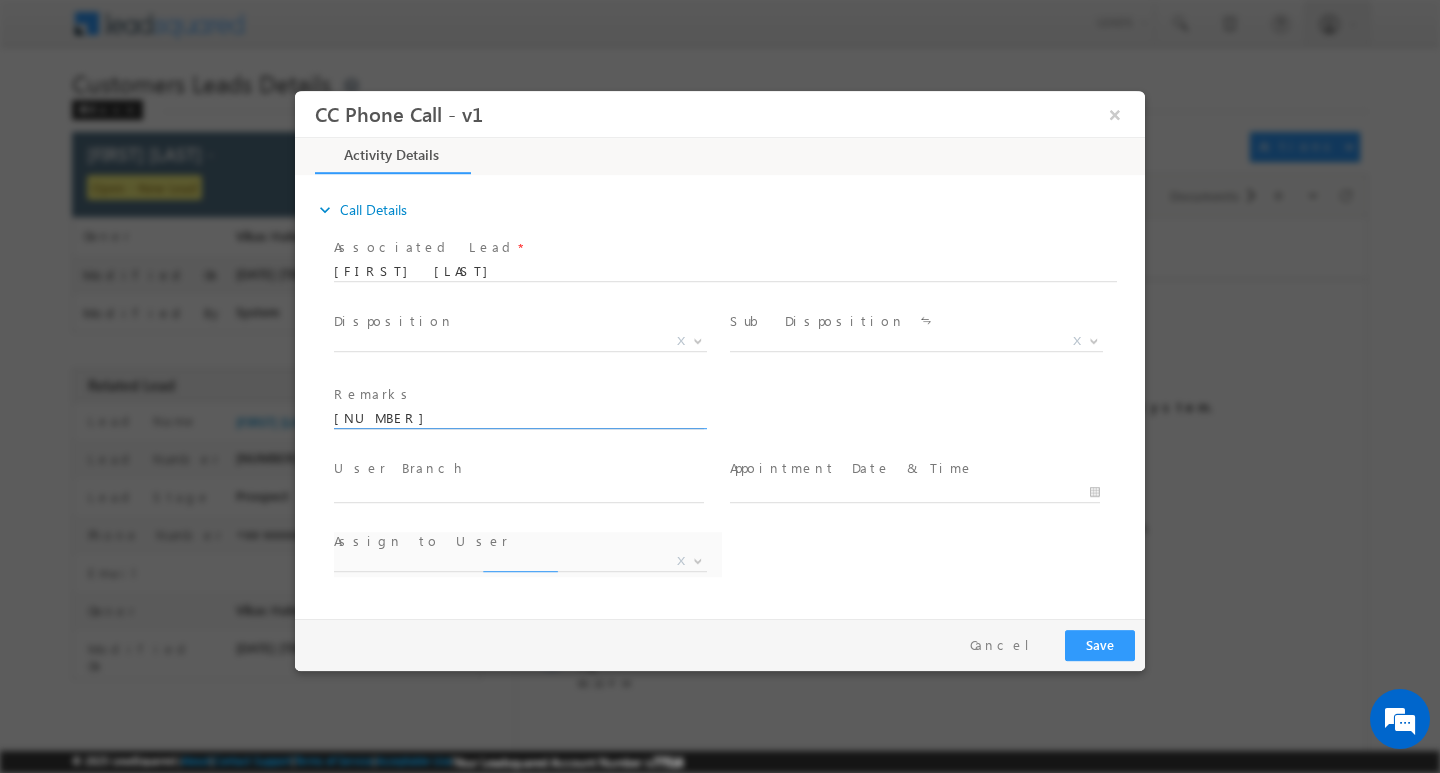click on "743495" at bounding box center (519, 418) 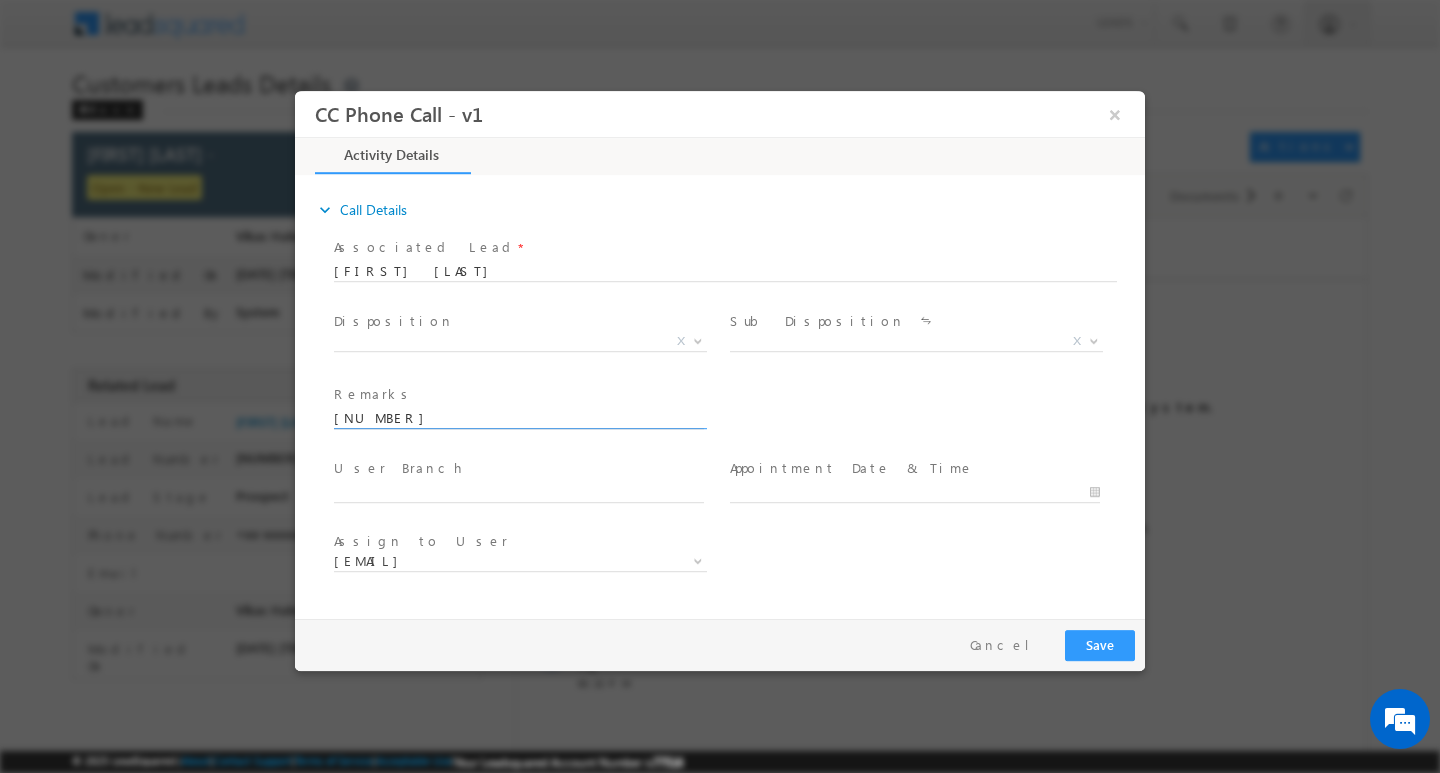 click on "743495" at bounding box center [519, 418] 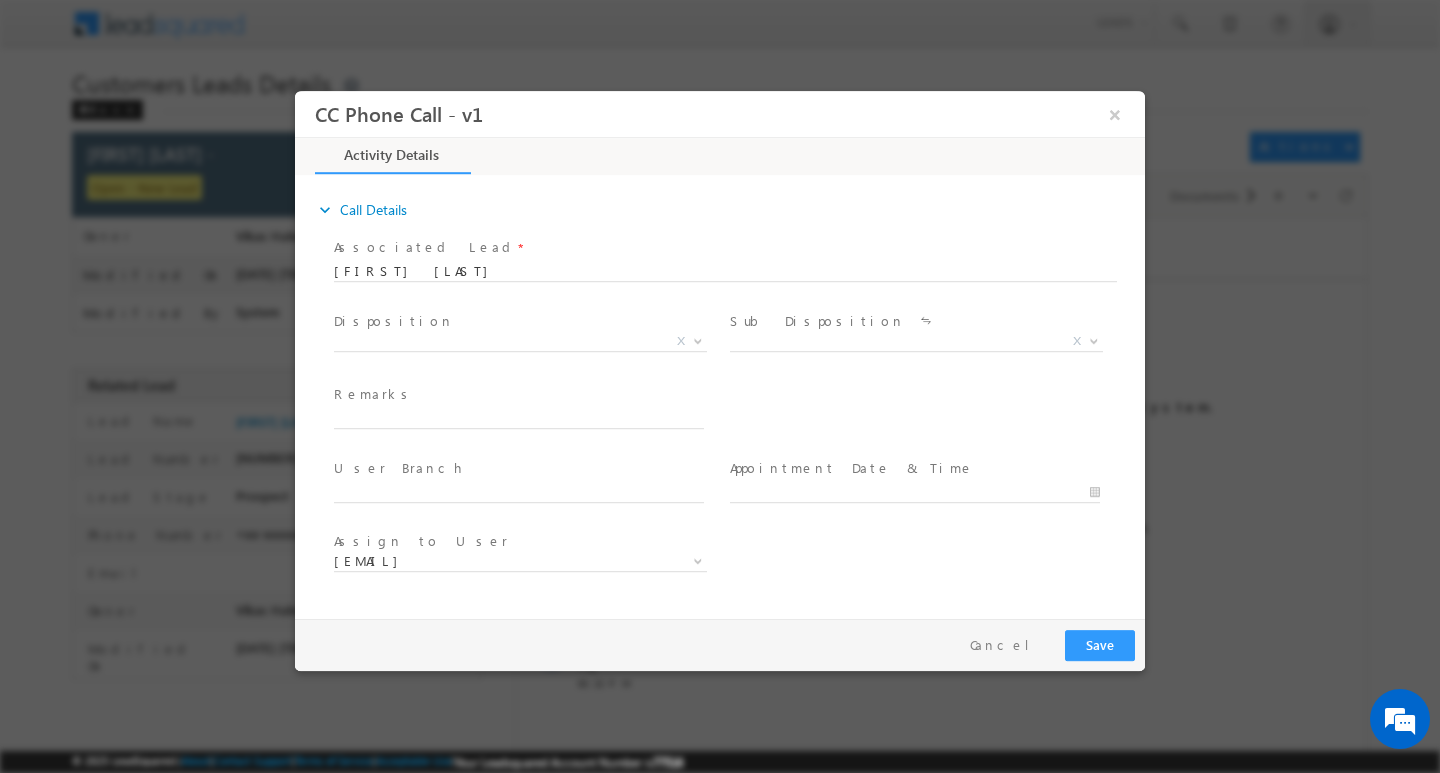 scroll, scrollTop: 0, scrollLeft: 0, axis: both 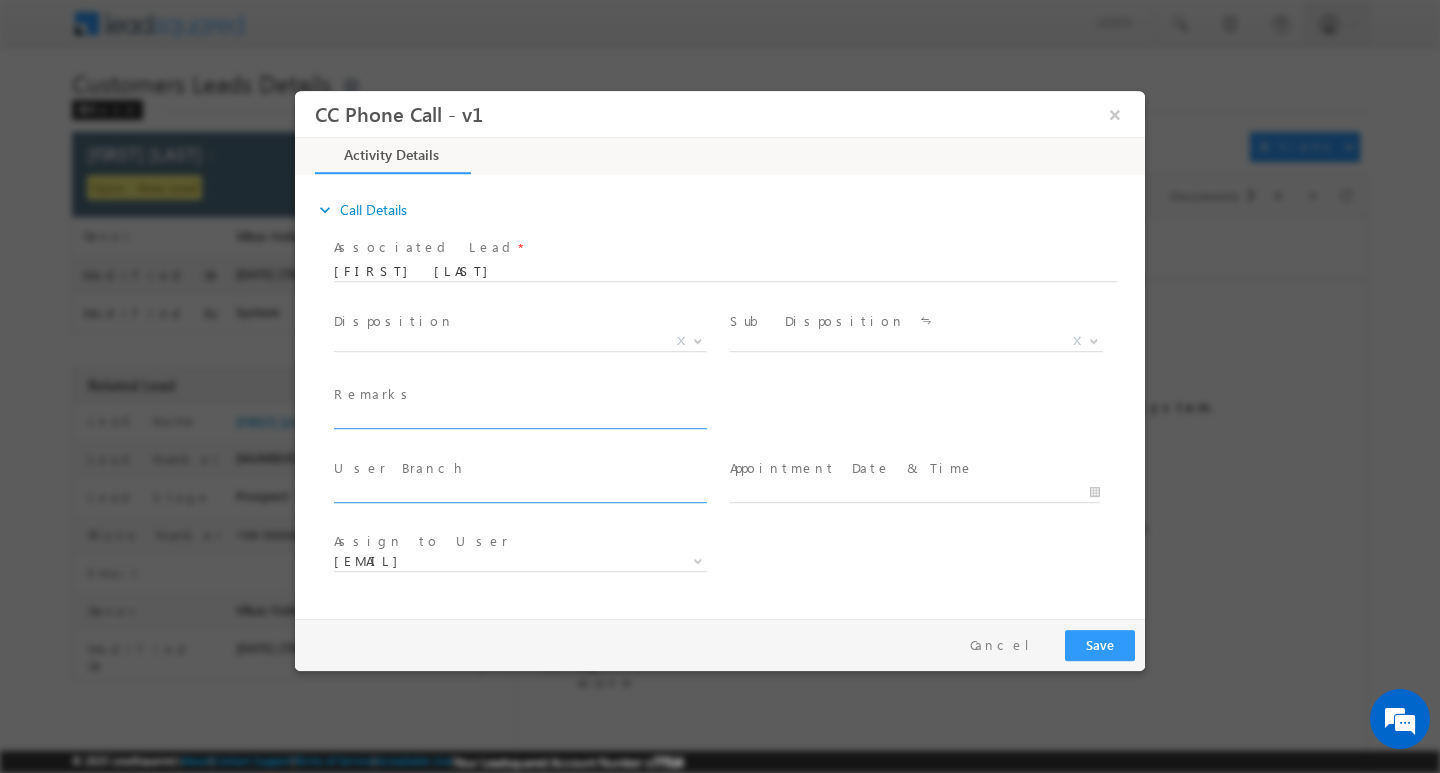 paste on "Mahesh Kumar / Construction required amount 15 lakh Customer is self employed his income is 40k to 50k her current EMI 3500 He not now above his CIBIL score address Kalkheda Road, Ratibad, Main Road," 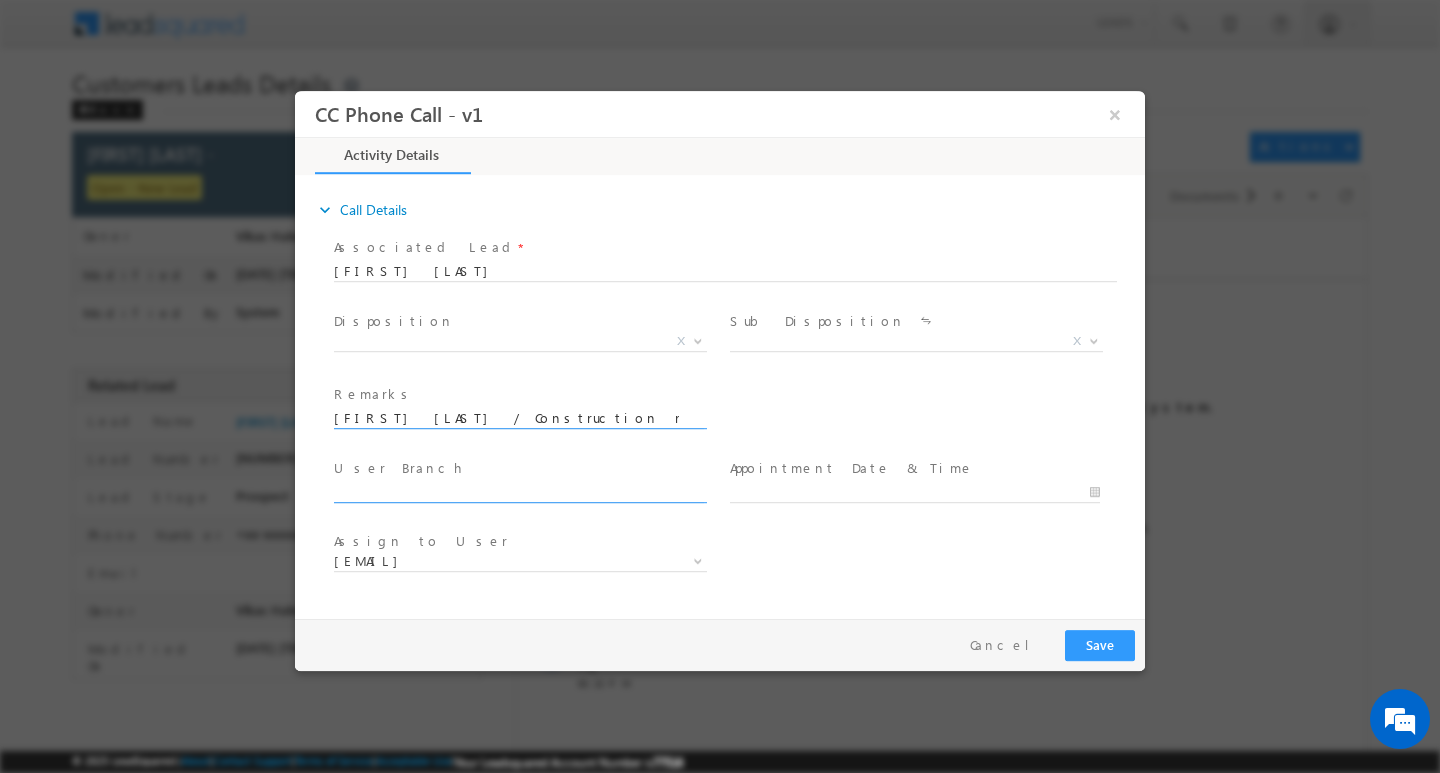 scroll, scrollTop: 0, scrollLeft: 845, axis: horizontal 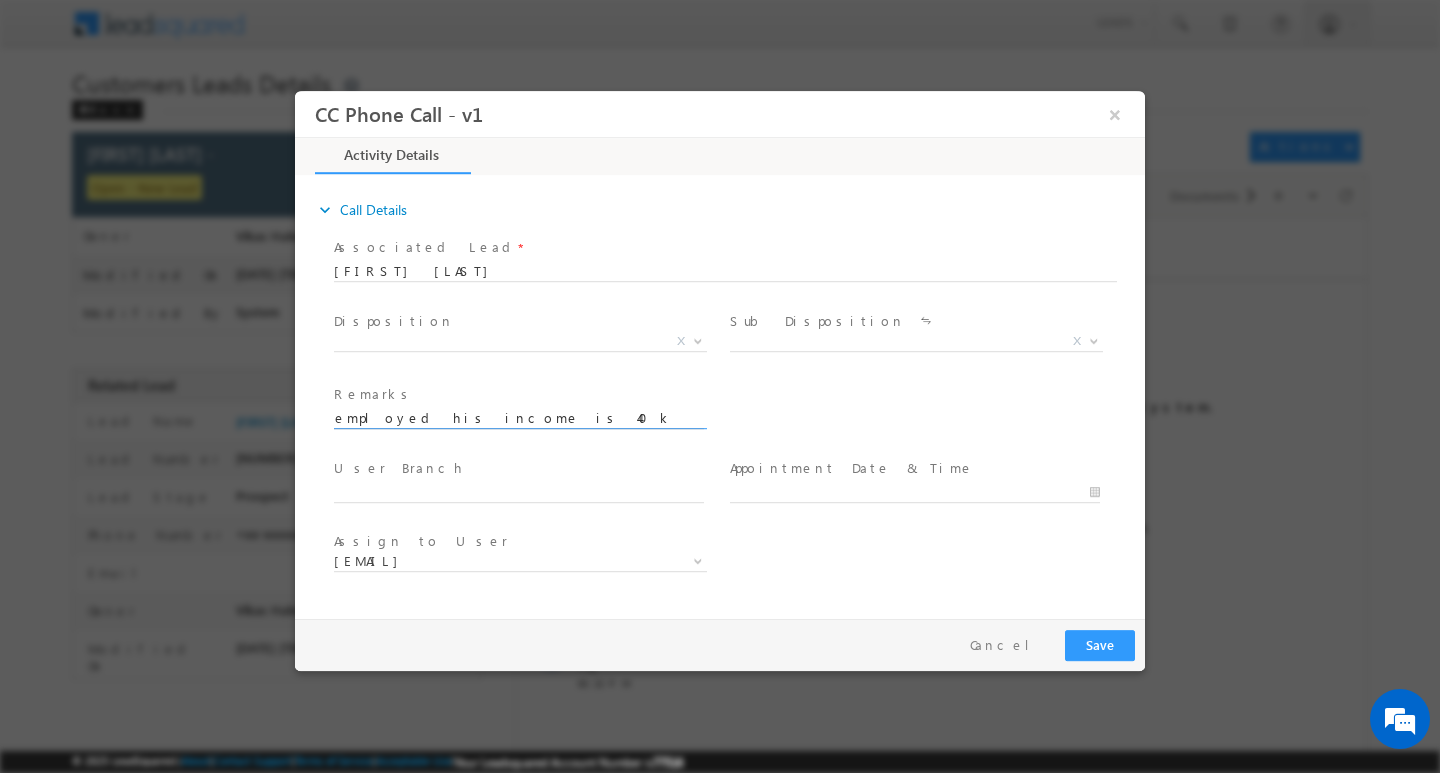 paste 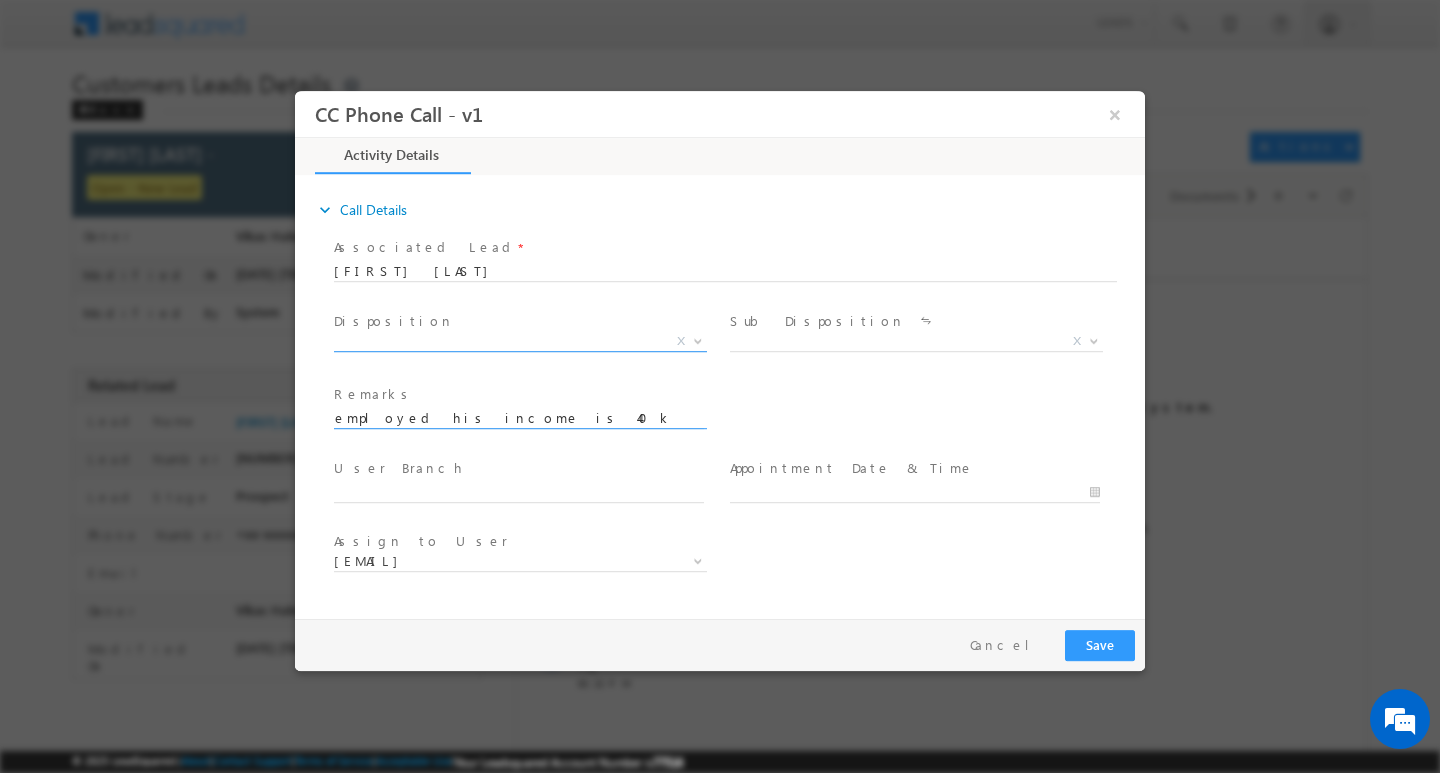 type on "Mahesh Kumar / Construction required amount 15 lakh Customer is self employed his income is 40k to 50k her current EMI 3500 He not now above his CIBIL score address Kalkheda Road, Ratibad, Main Road," 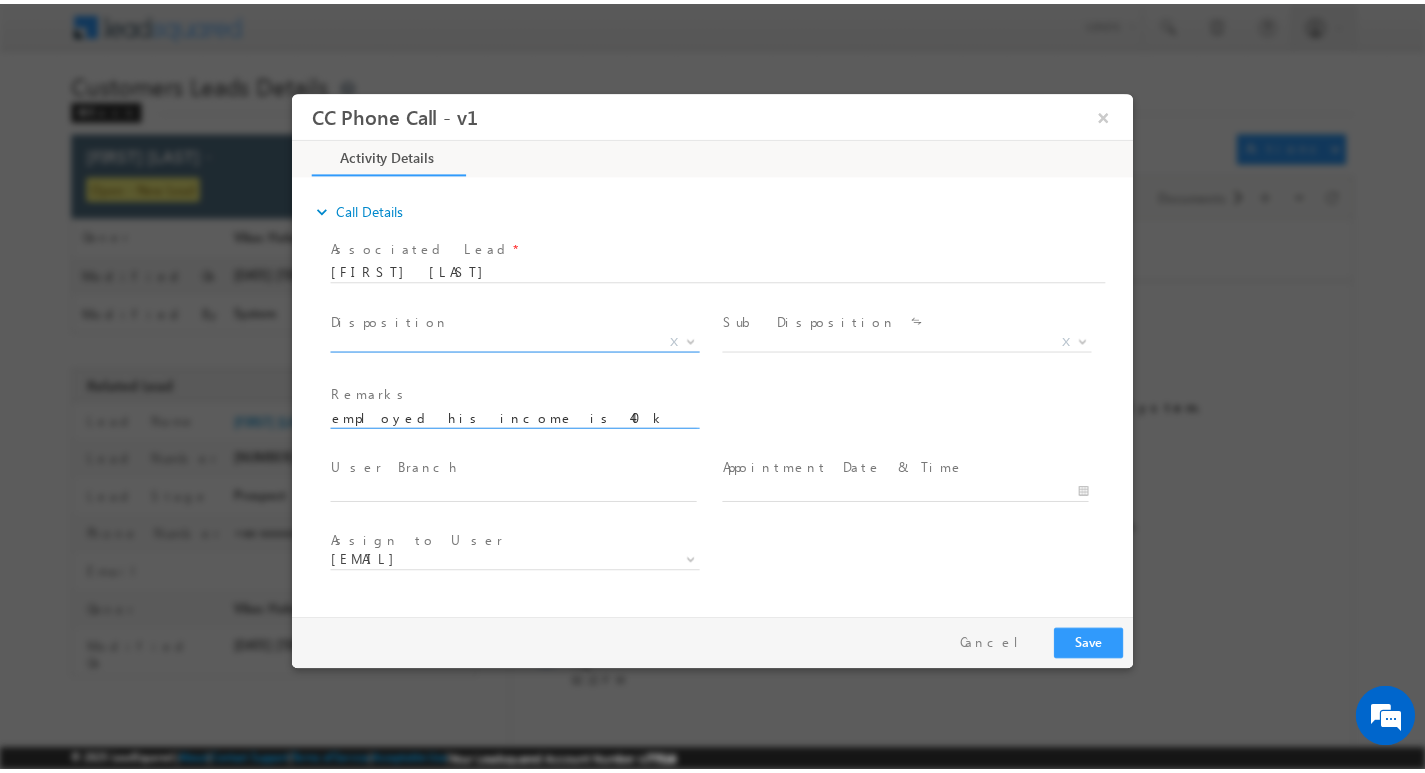 scroll, scrollTop: 0, scrollLeft: 0, axis: both 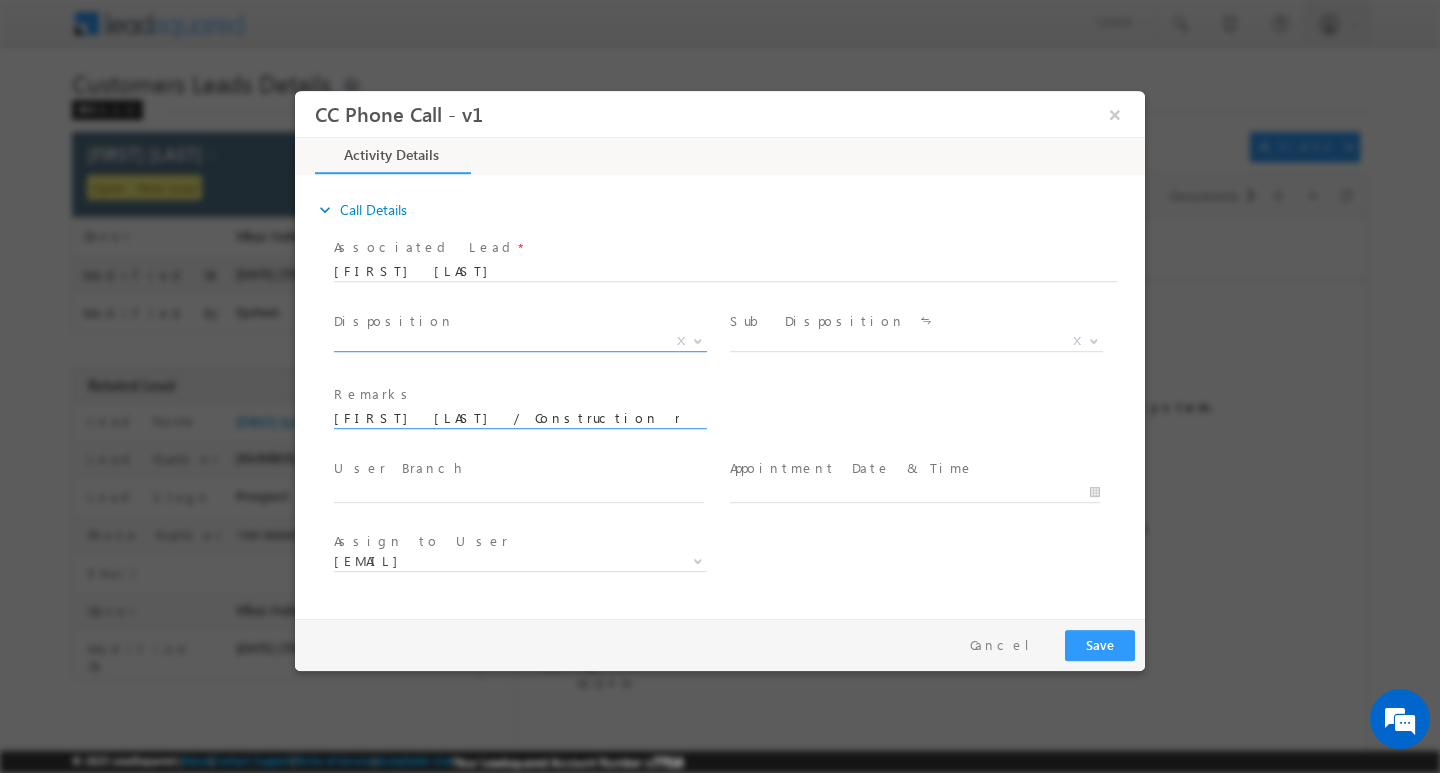 click on "X" at bounding box center (520, 341) 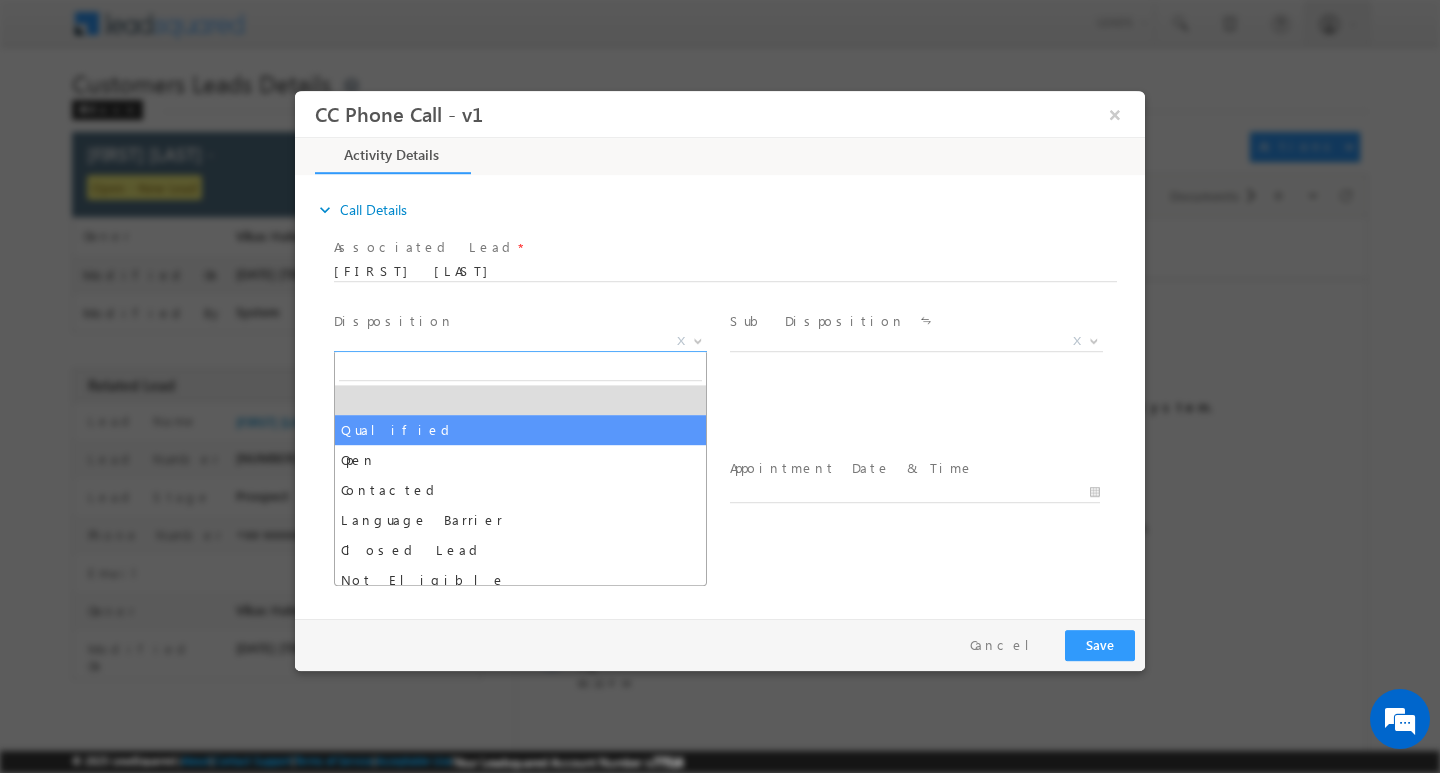 select on "Qualified" 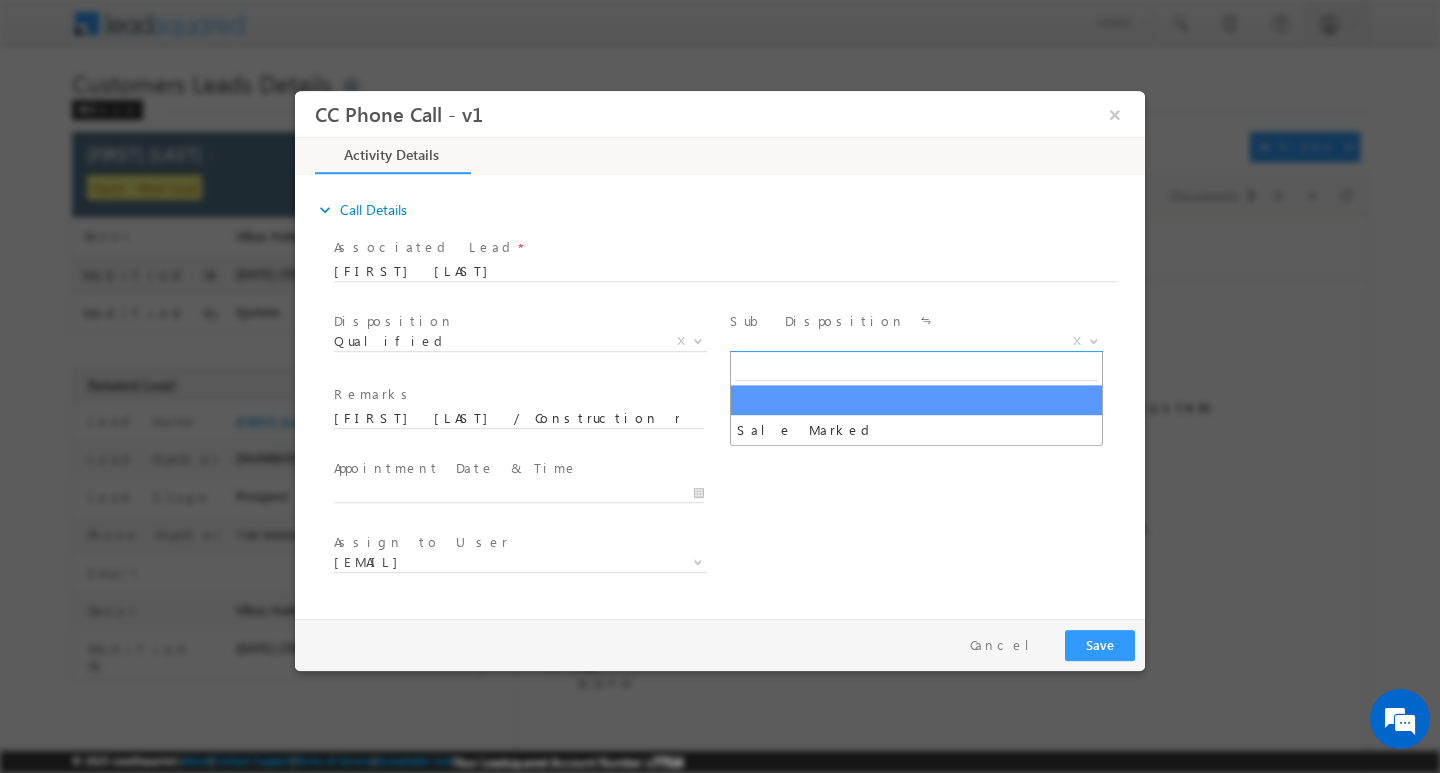 click on "X" at bounding box center [916, 341] 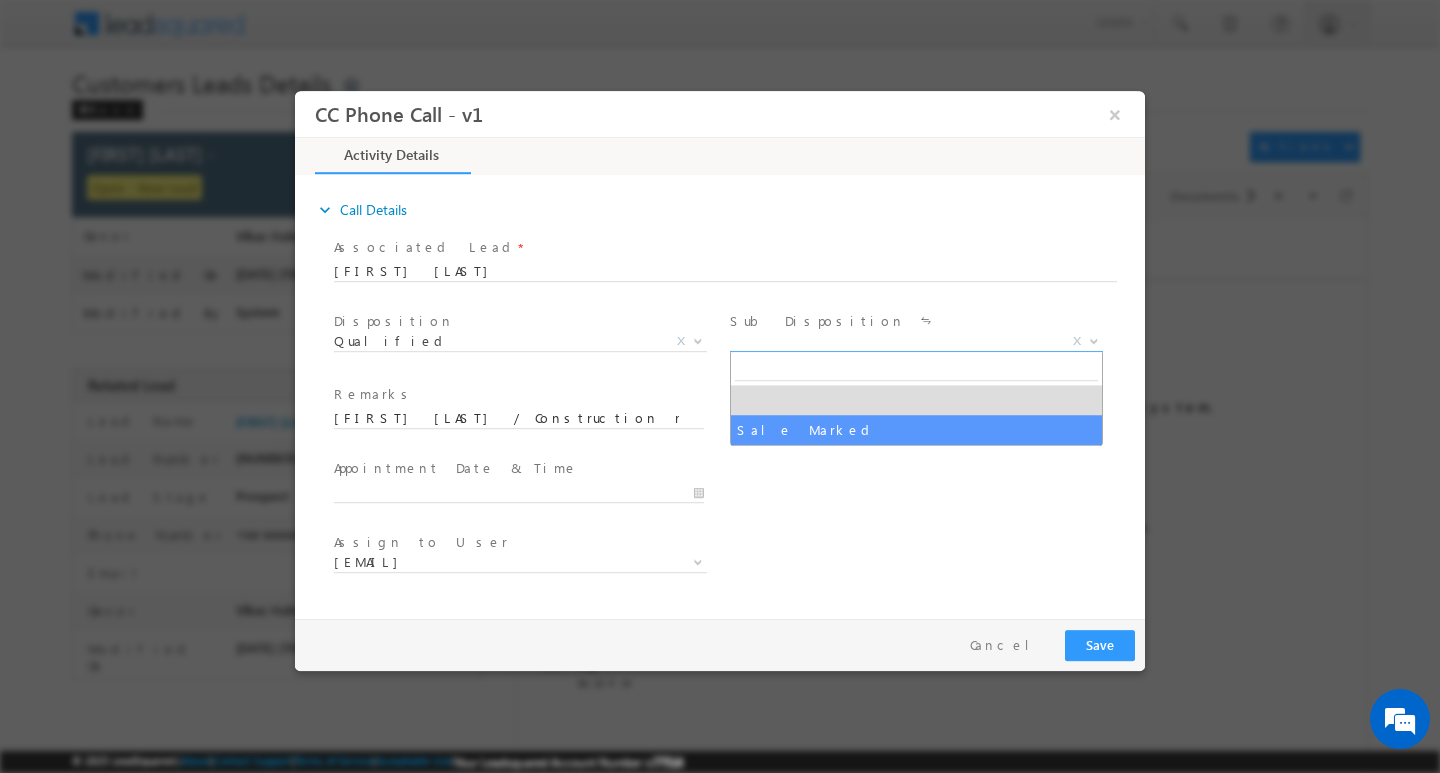 select on "Sale Marked" 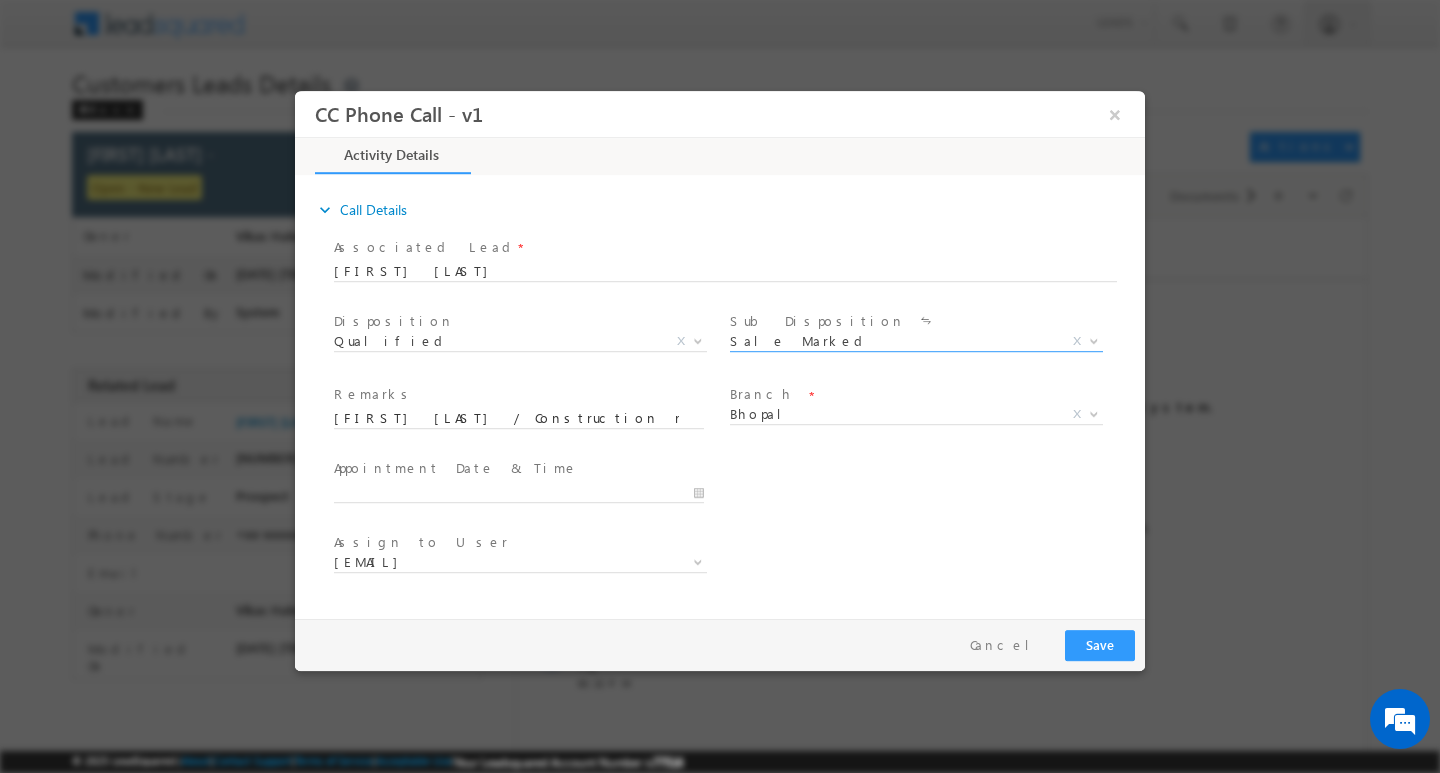 click at bounding box center [528, 491] 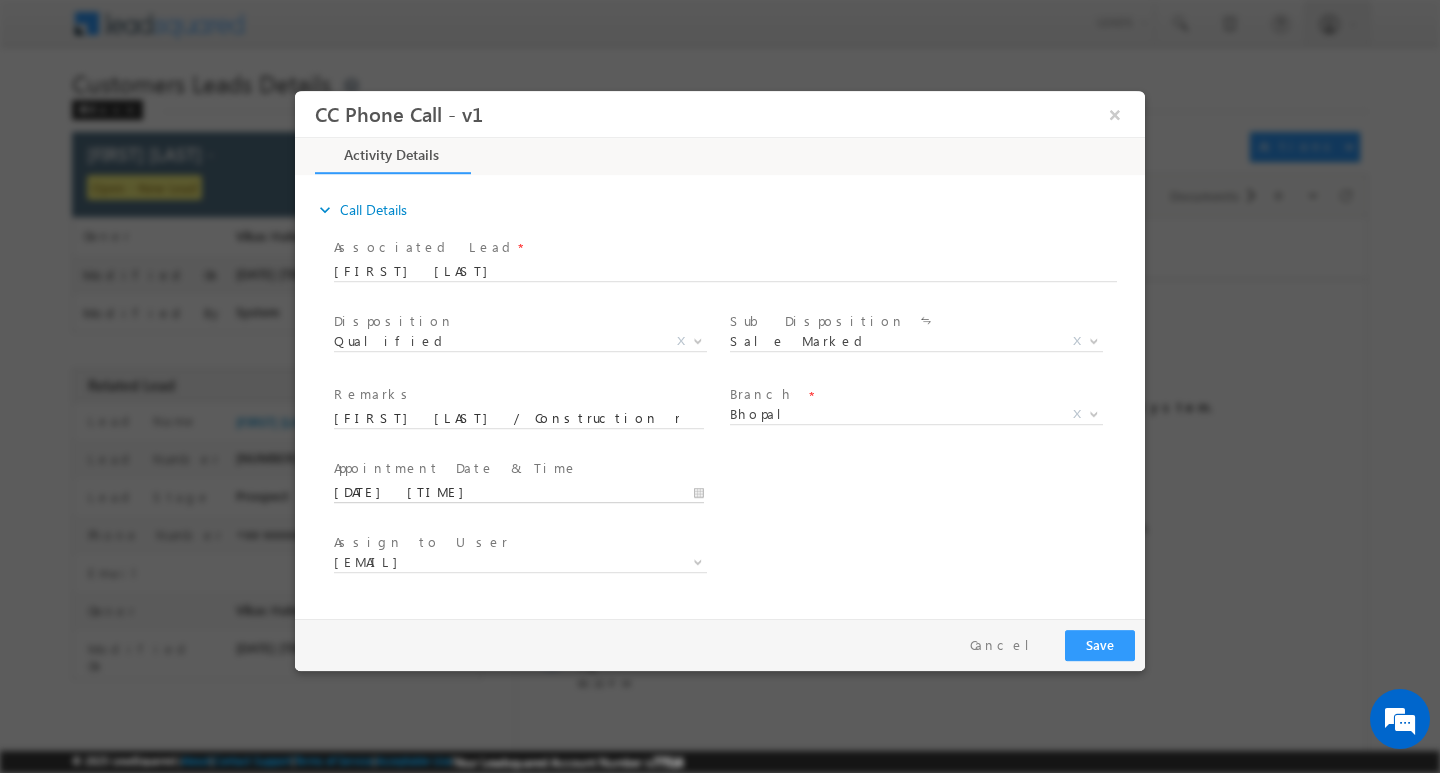 click on "08/09/2025 11:04 AM" at bounding box center [519, 492] 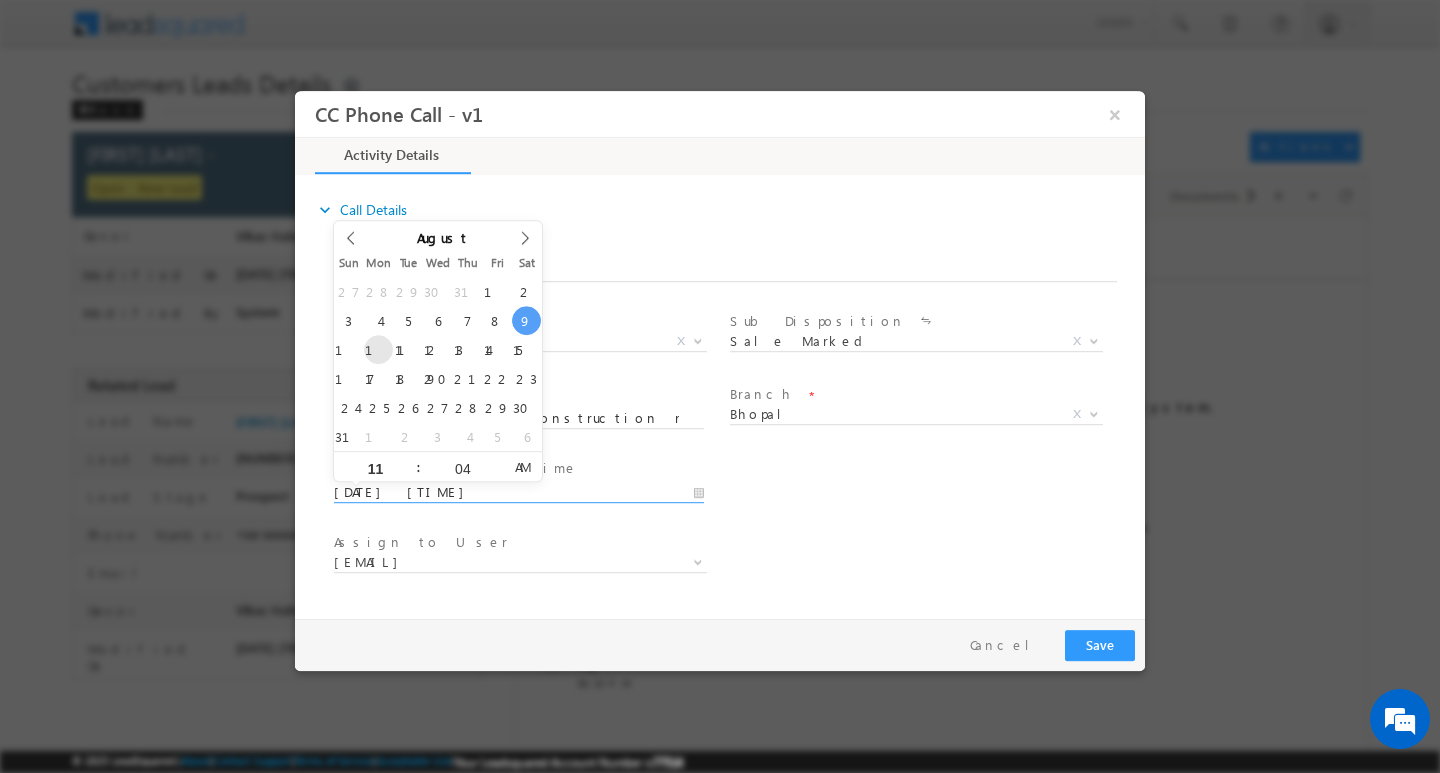 type on "08/11/2025 11:04 AM" 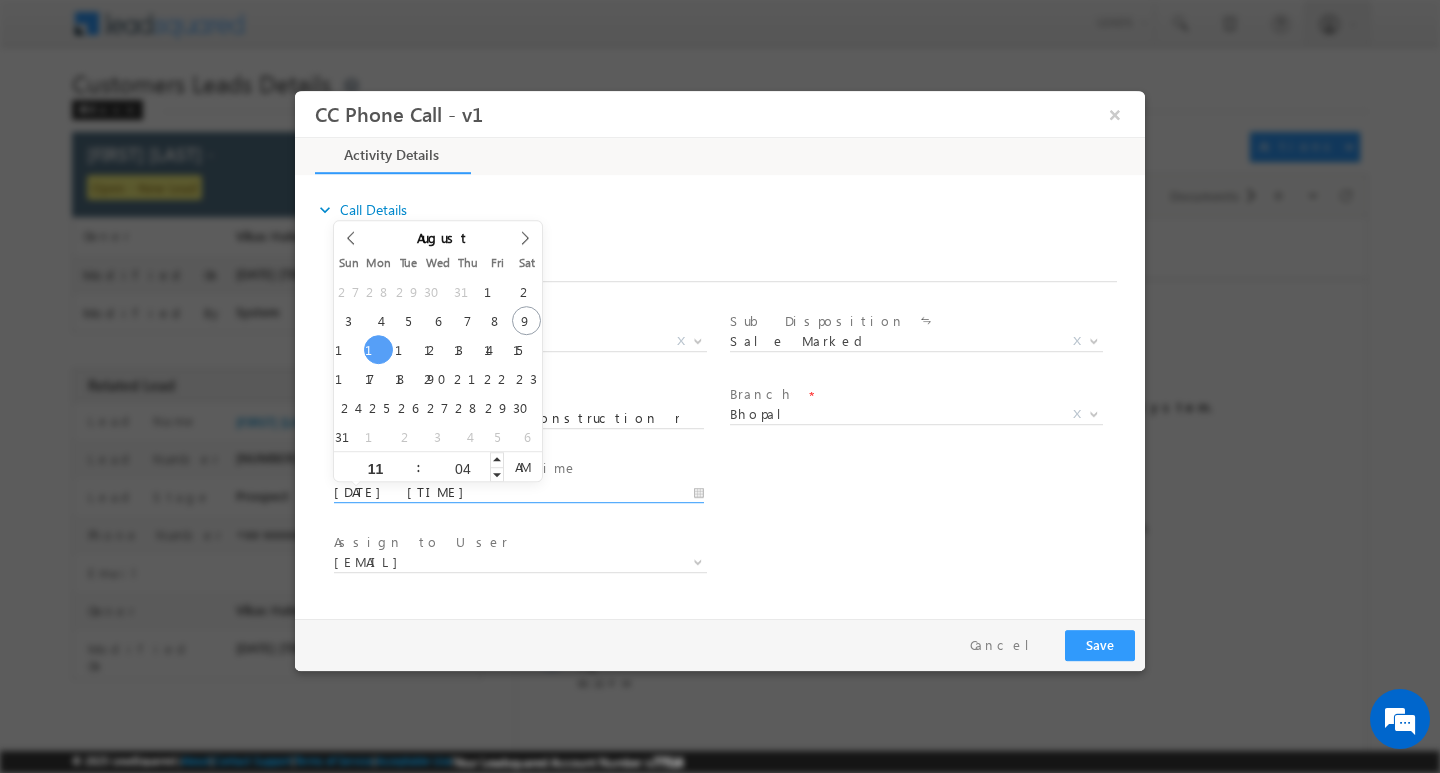 click on "04" at bounding box center (462, 467) 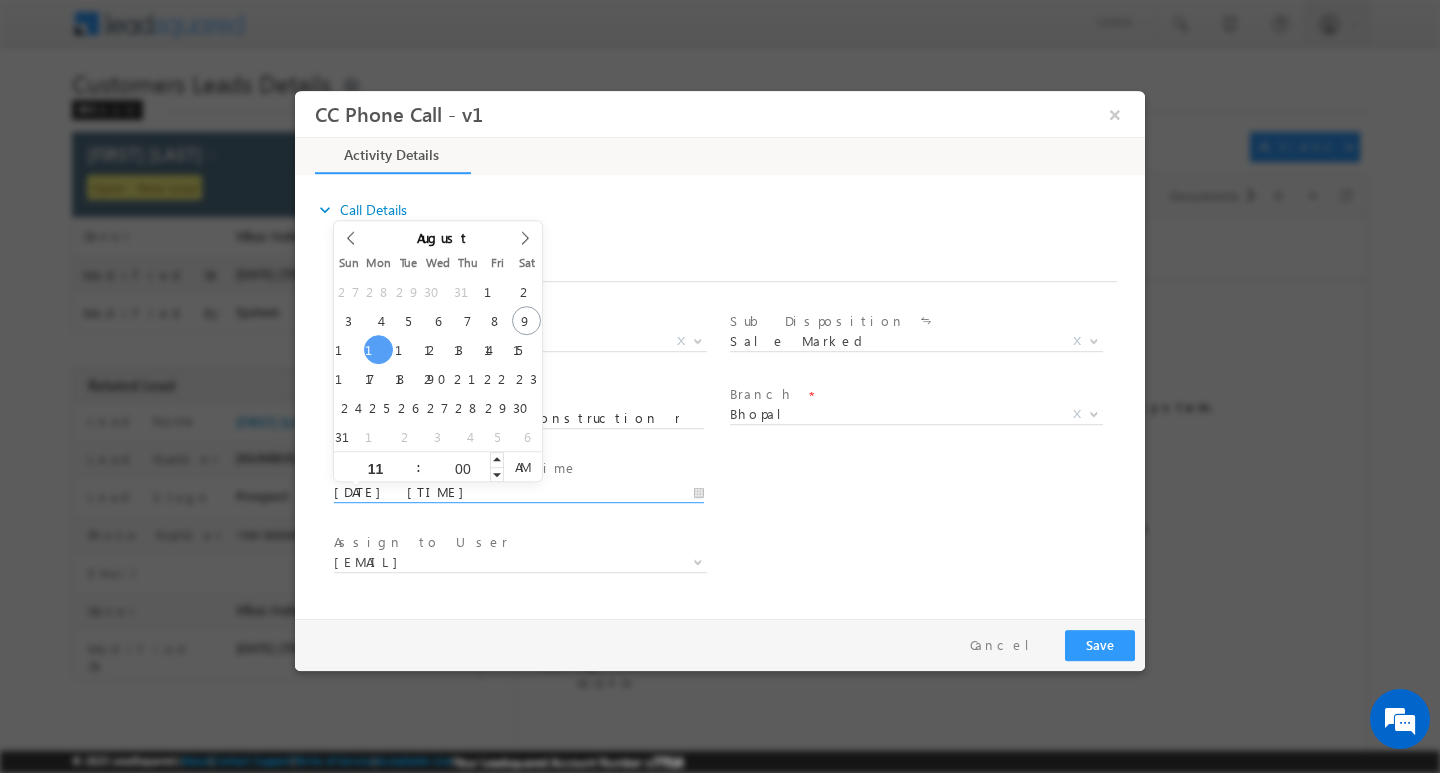 type on "00" 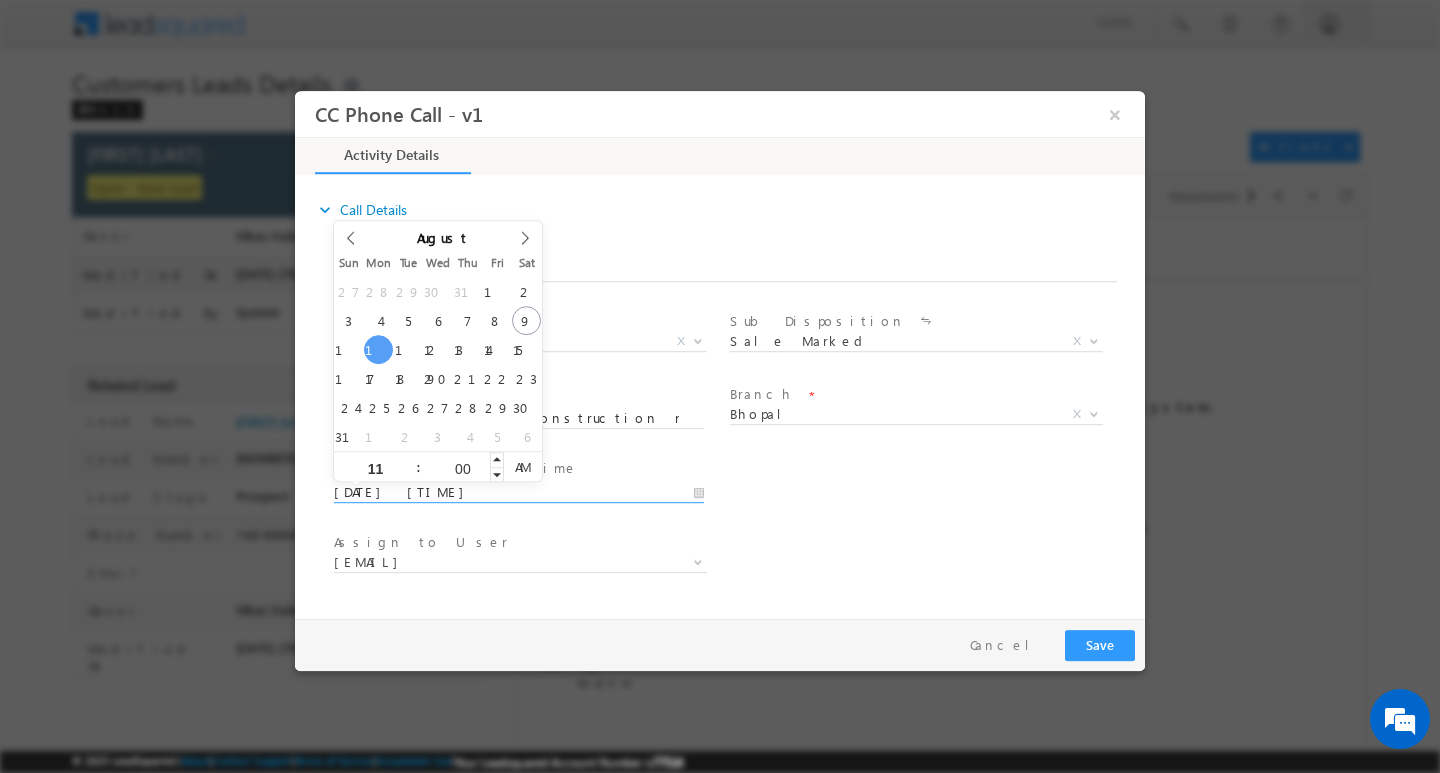 type on "08/11/2025 11:00 AM" 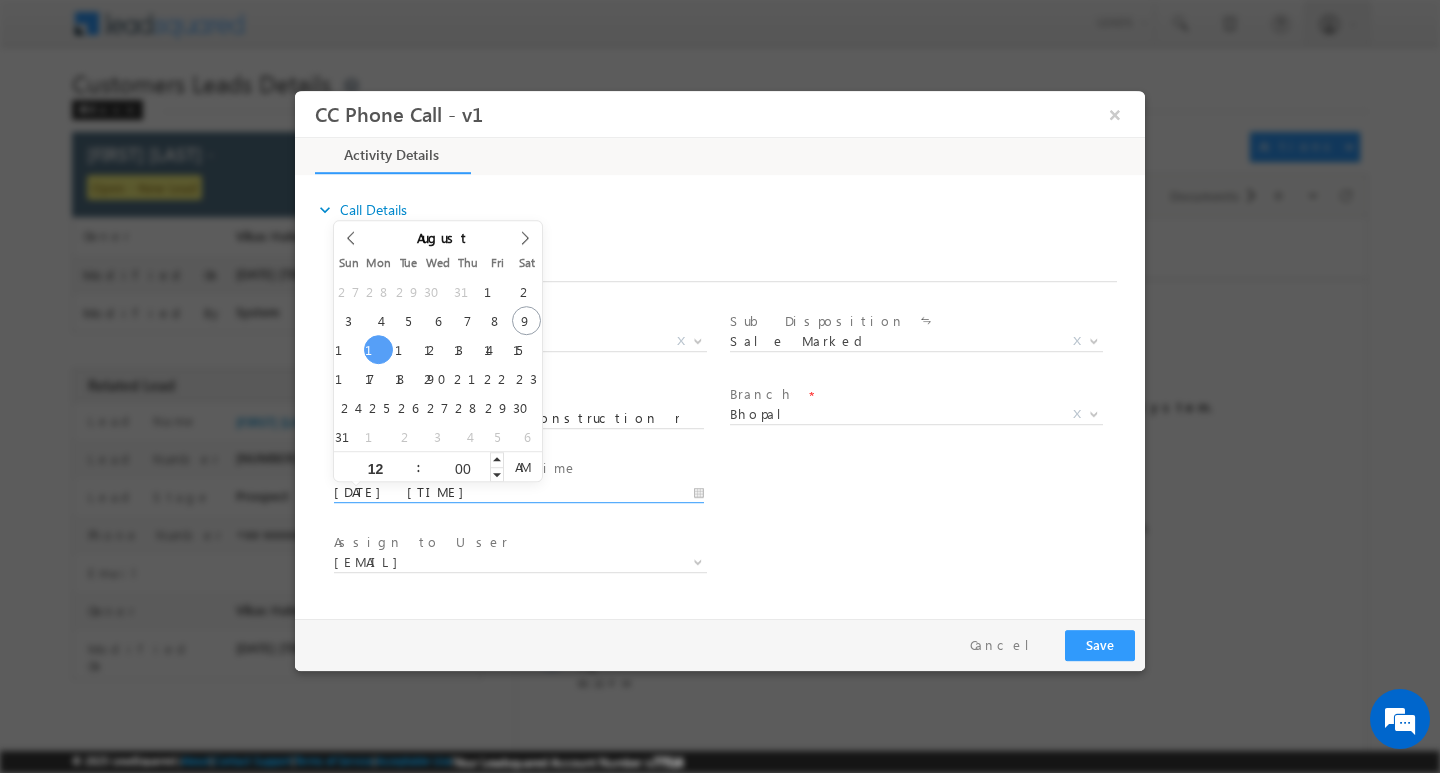 type on "12" 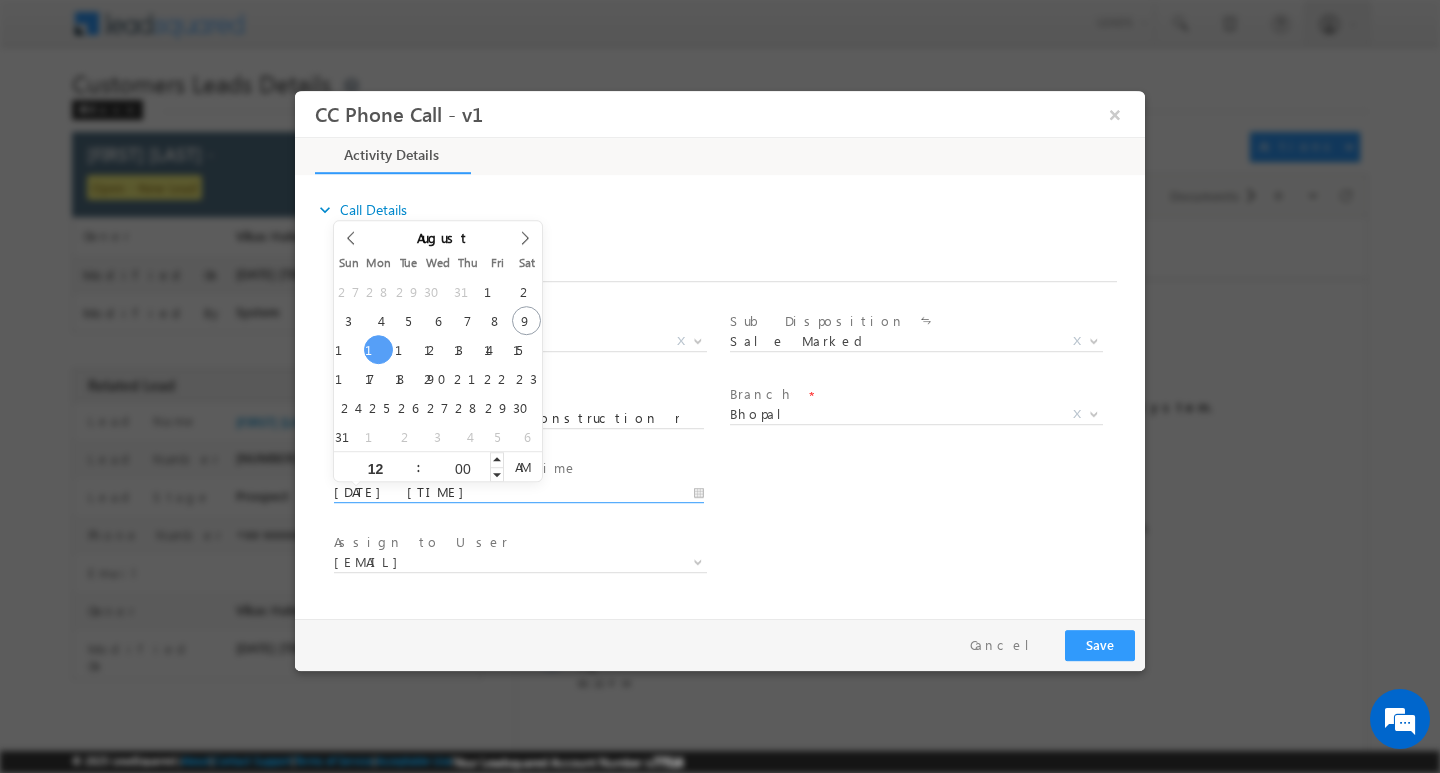 type on "08/11/2025 12:00 AM" 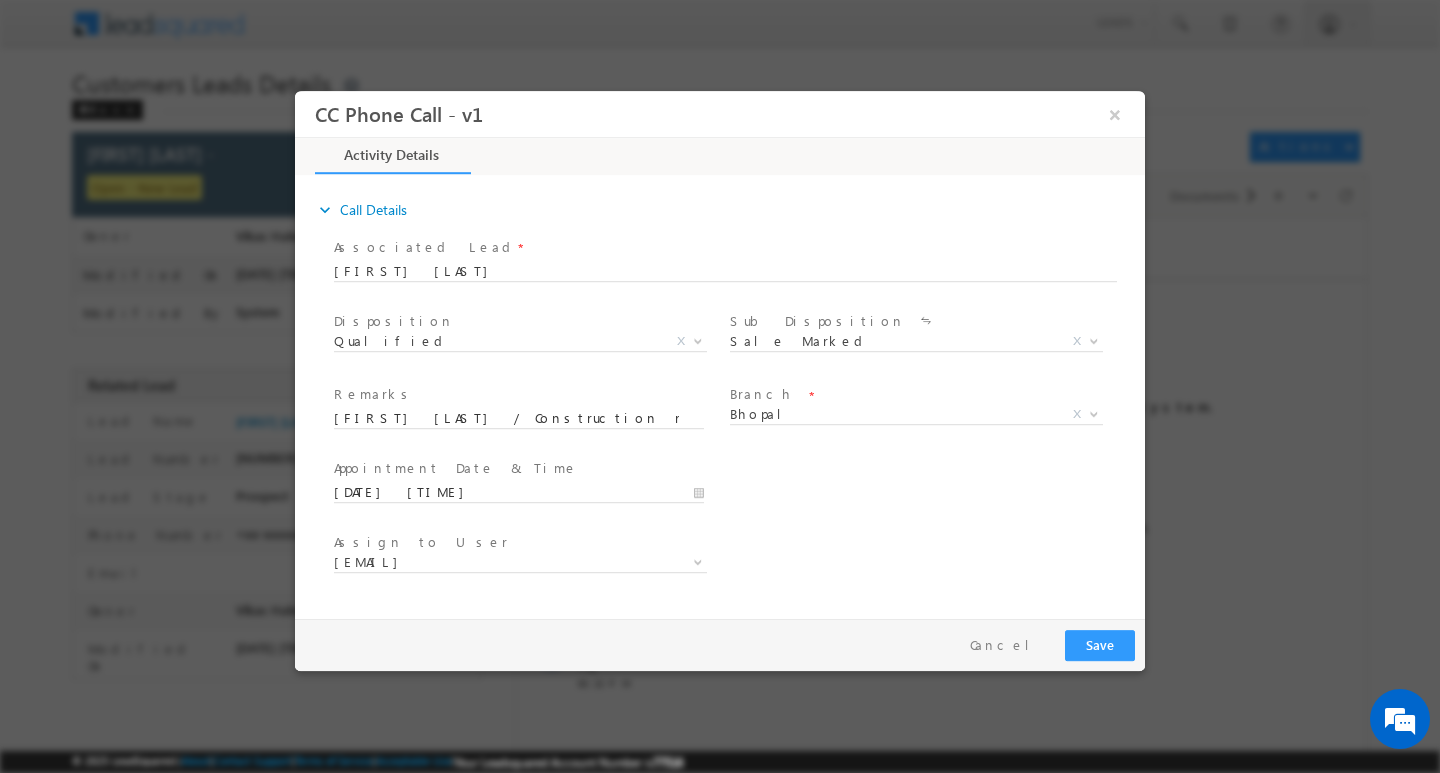 click on "User Branch
*
Appointment Date & Time
*
08/11/2025 12:00 AM" at bounding box center [737, 490] 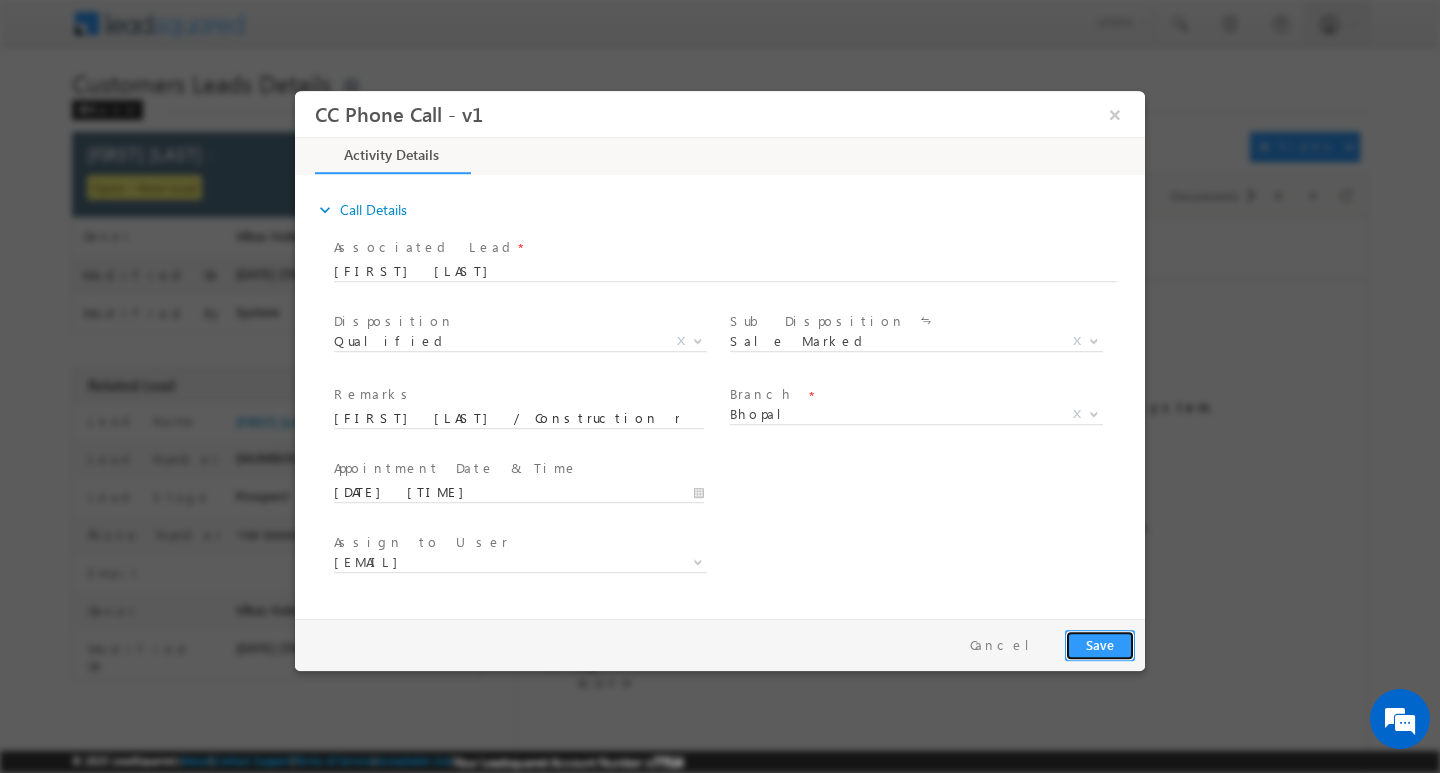 click on "Save" at bounding box center (1100, 644) 